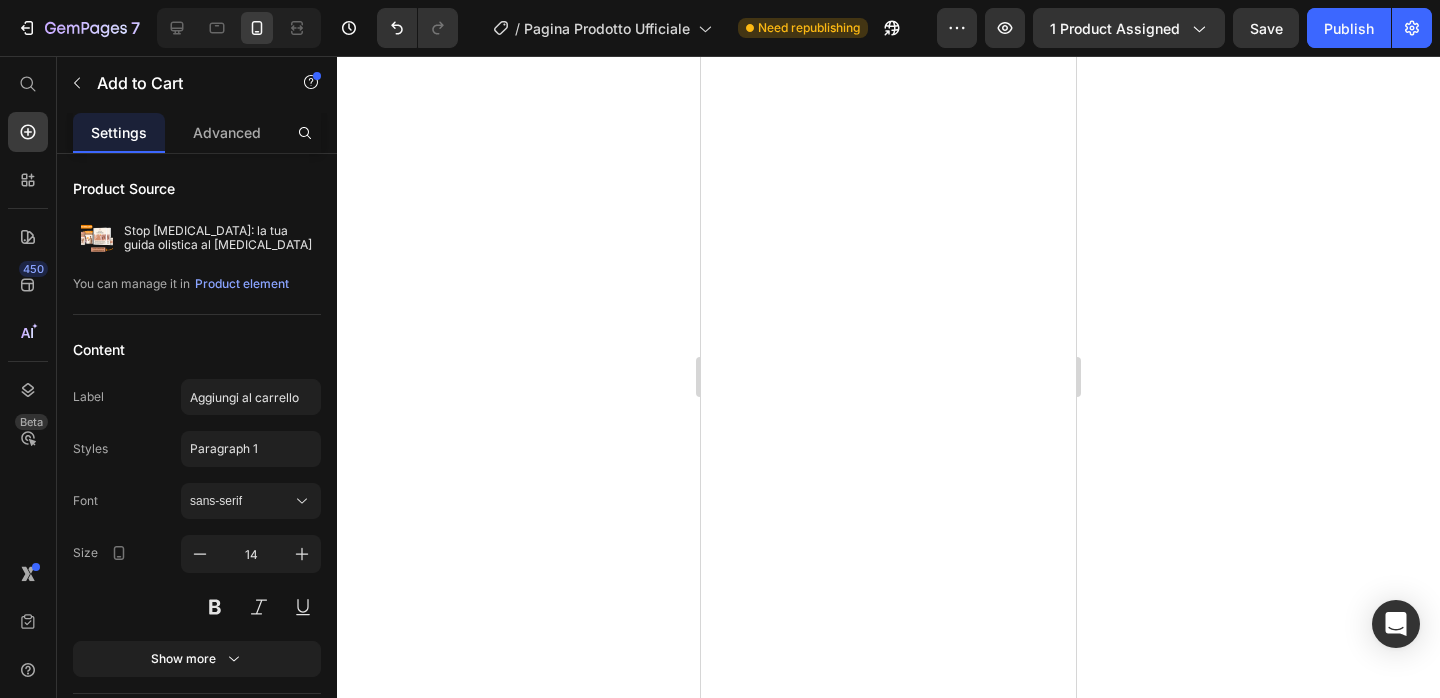 scroll, scrollTop: 0, scrollLeft: 0, axis: both 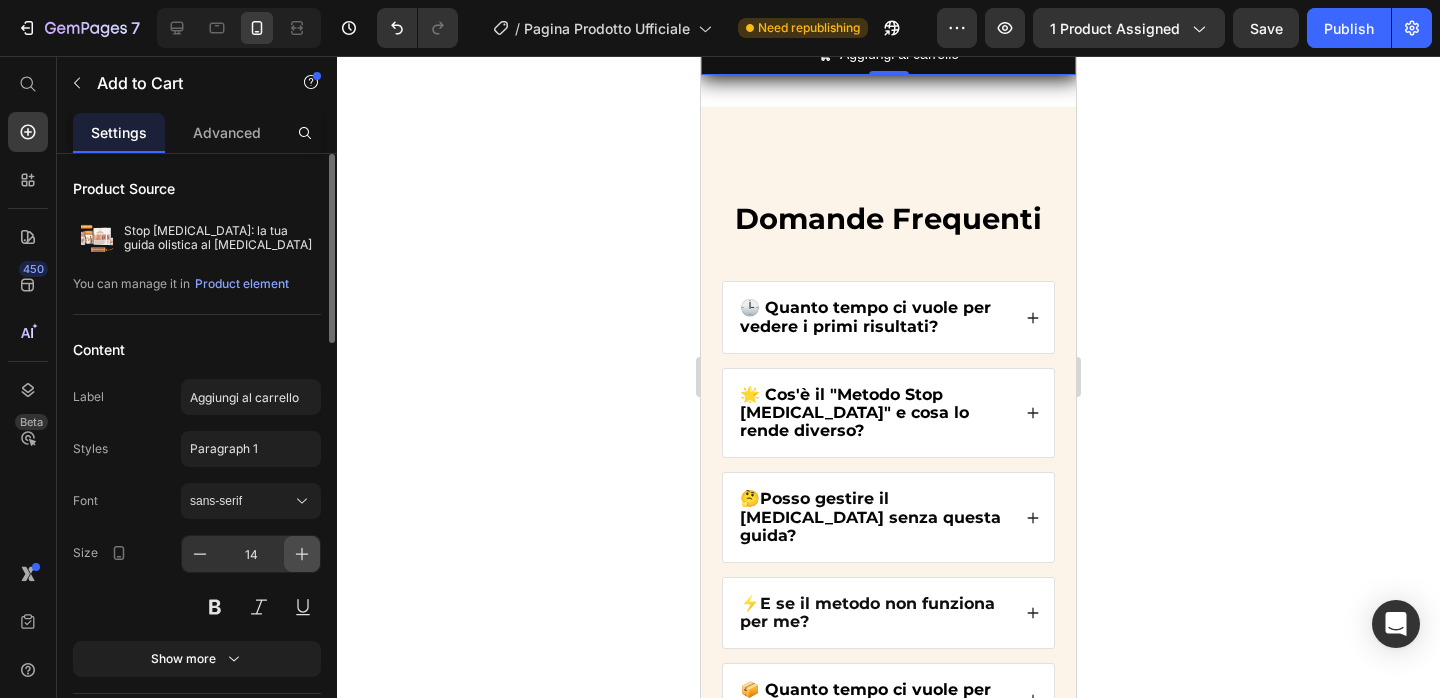 click 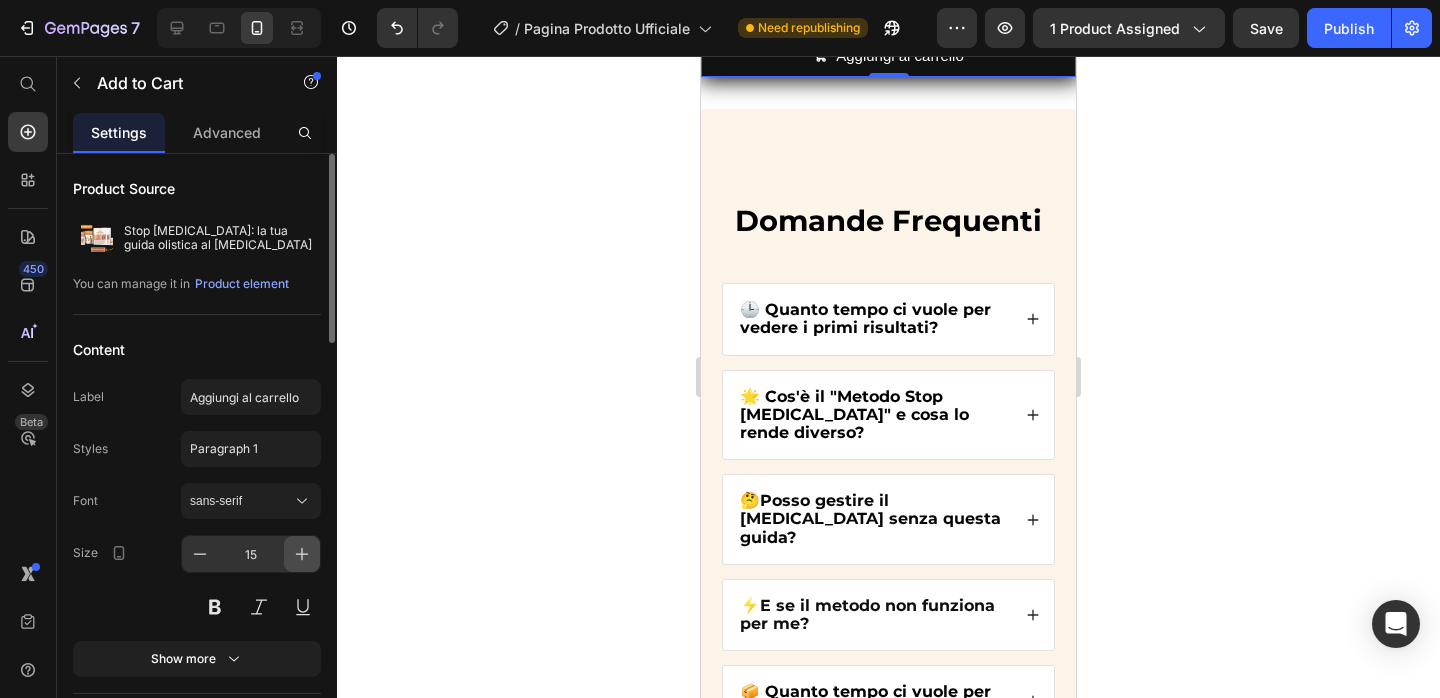 click 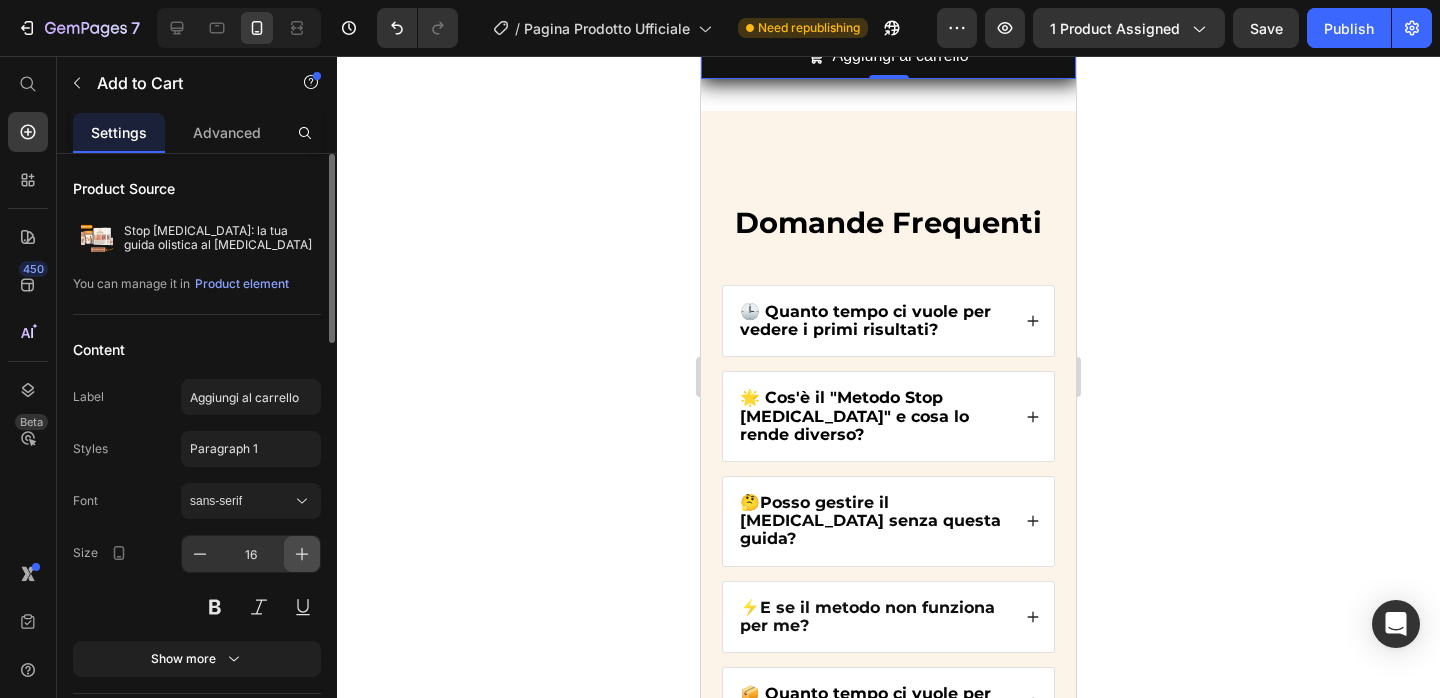 click 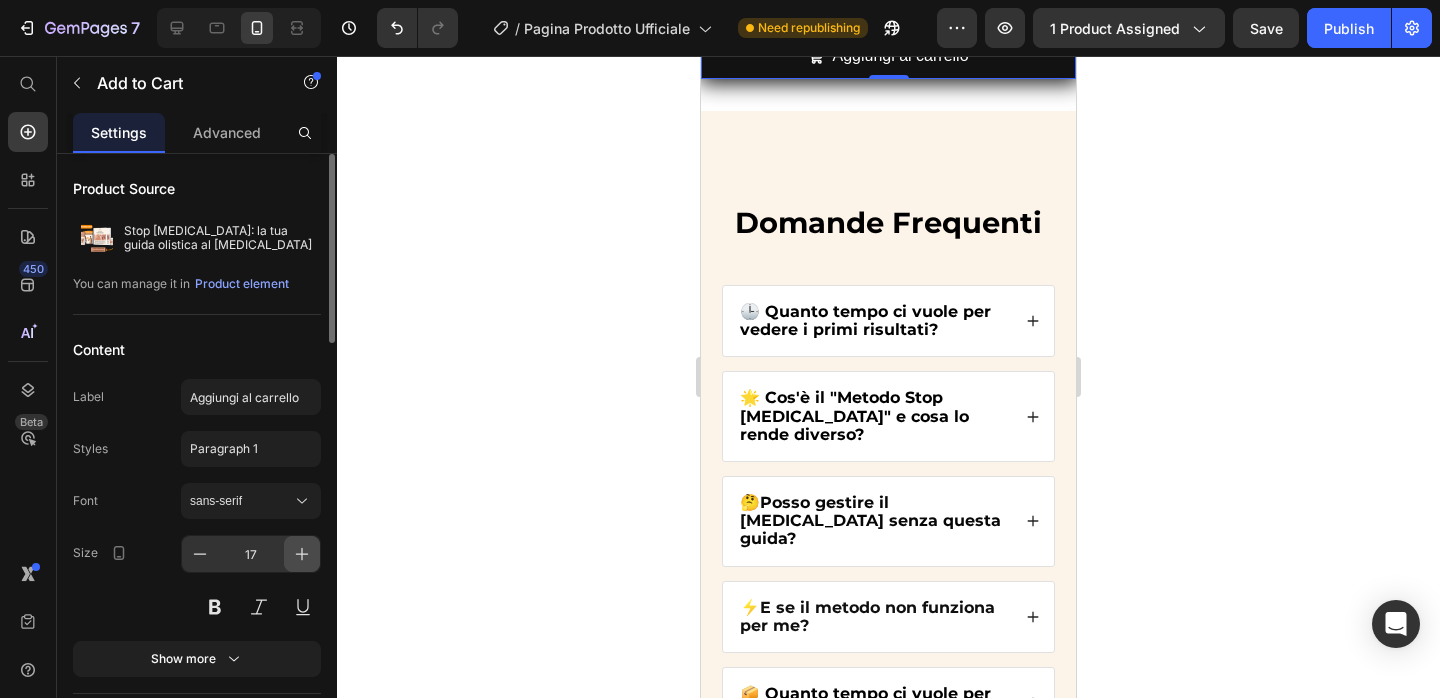 click 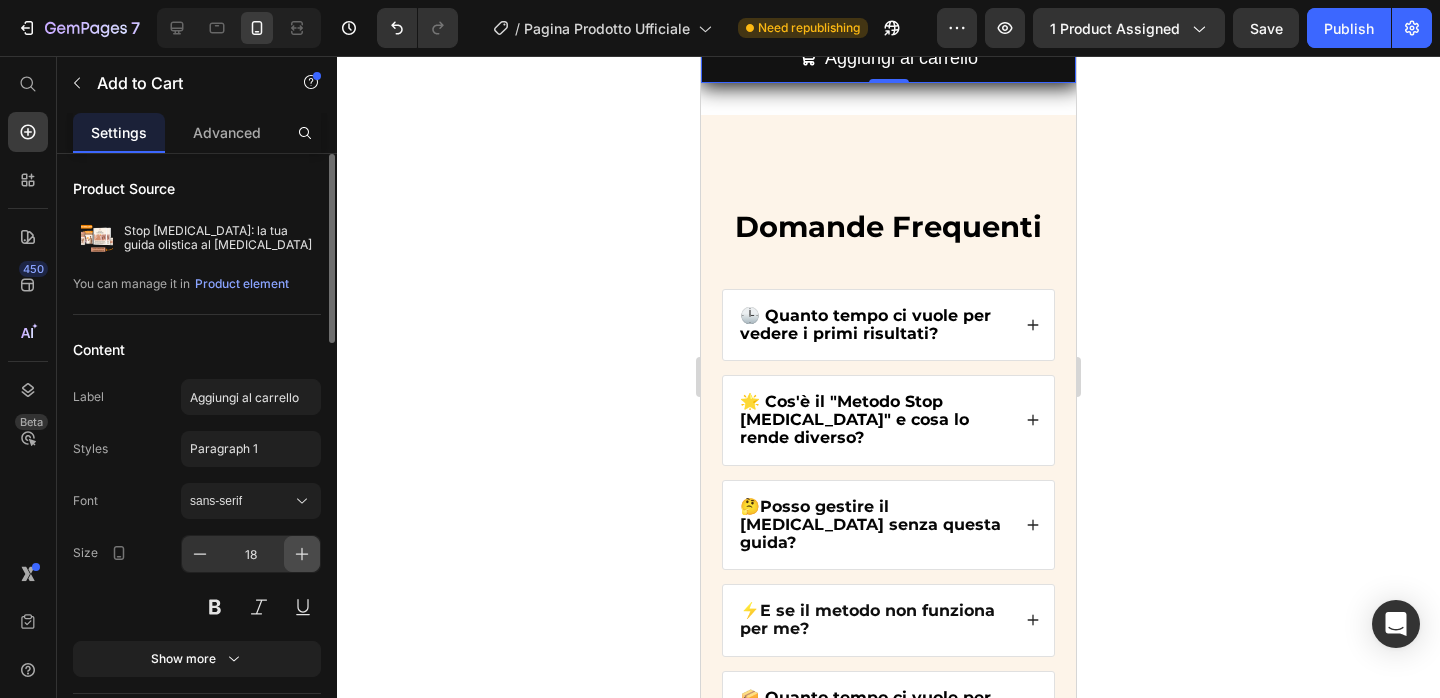 click 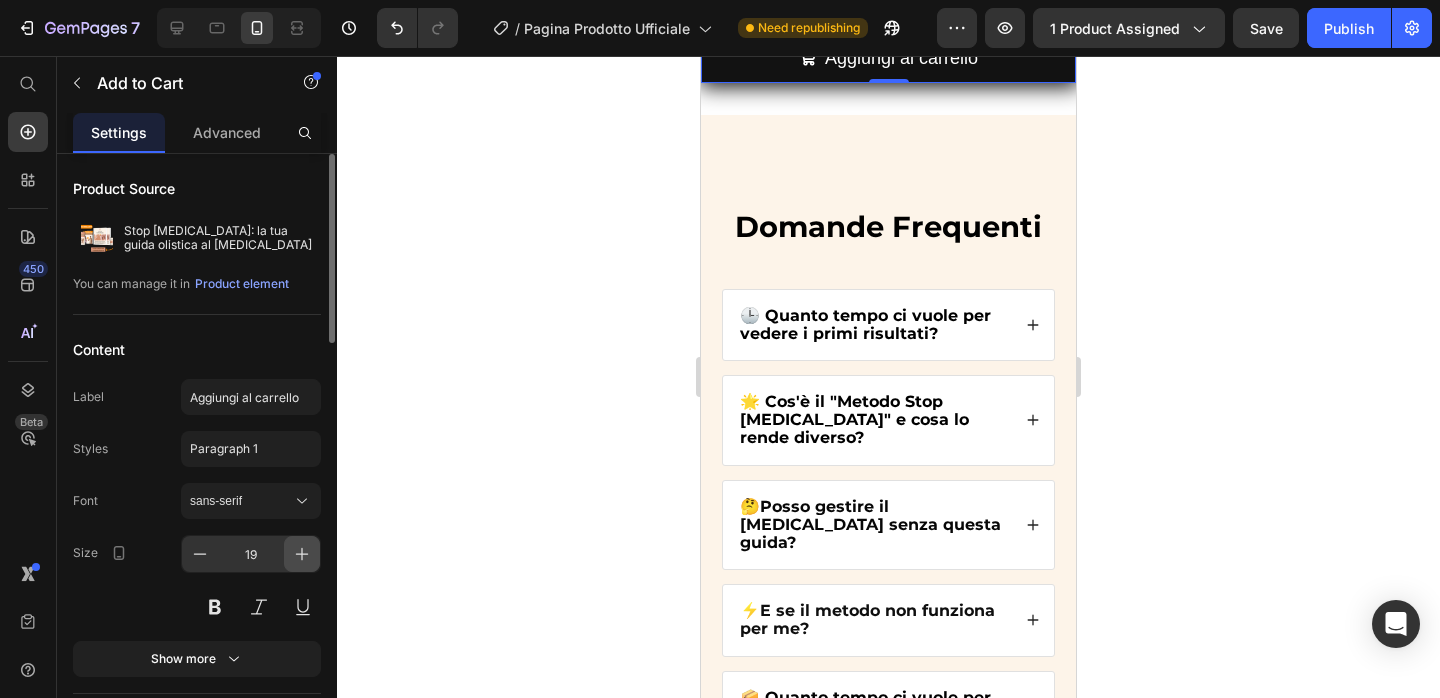 click 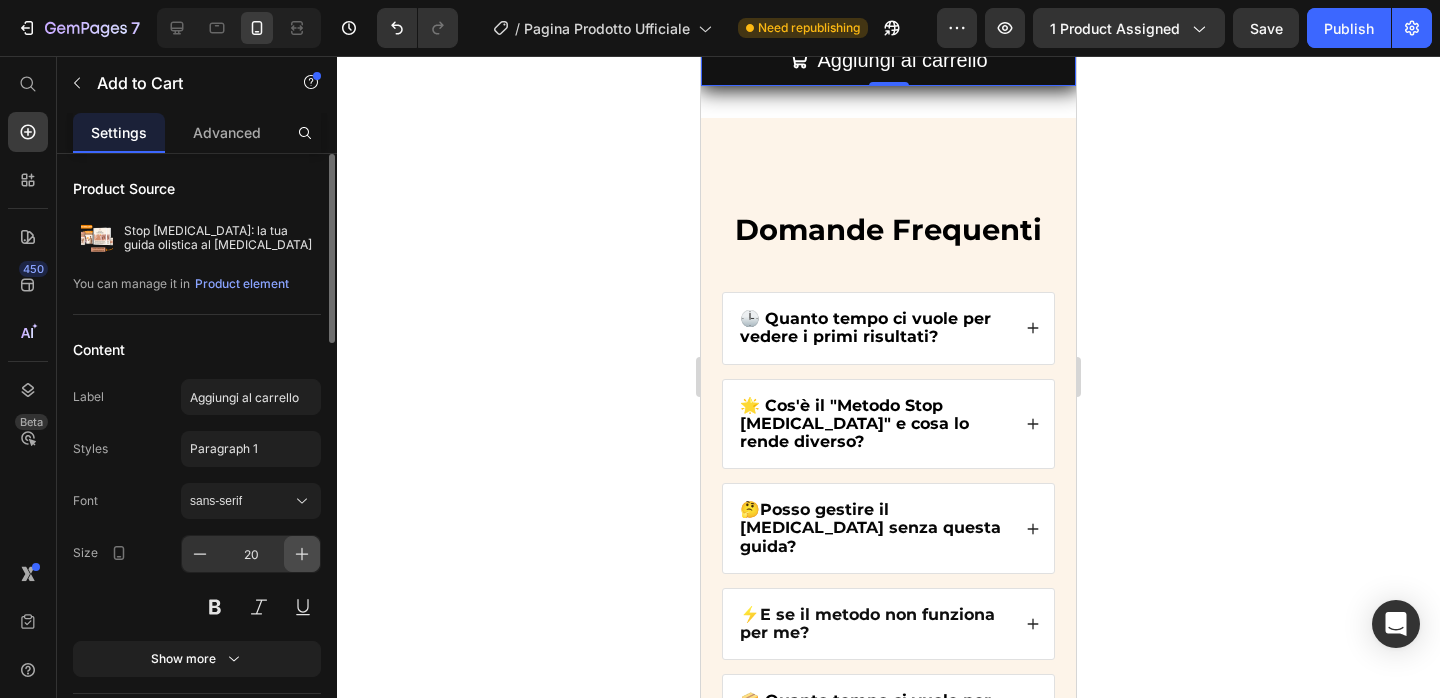 click 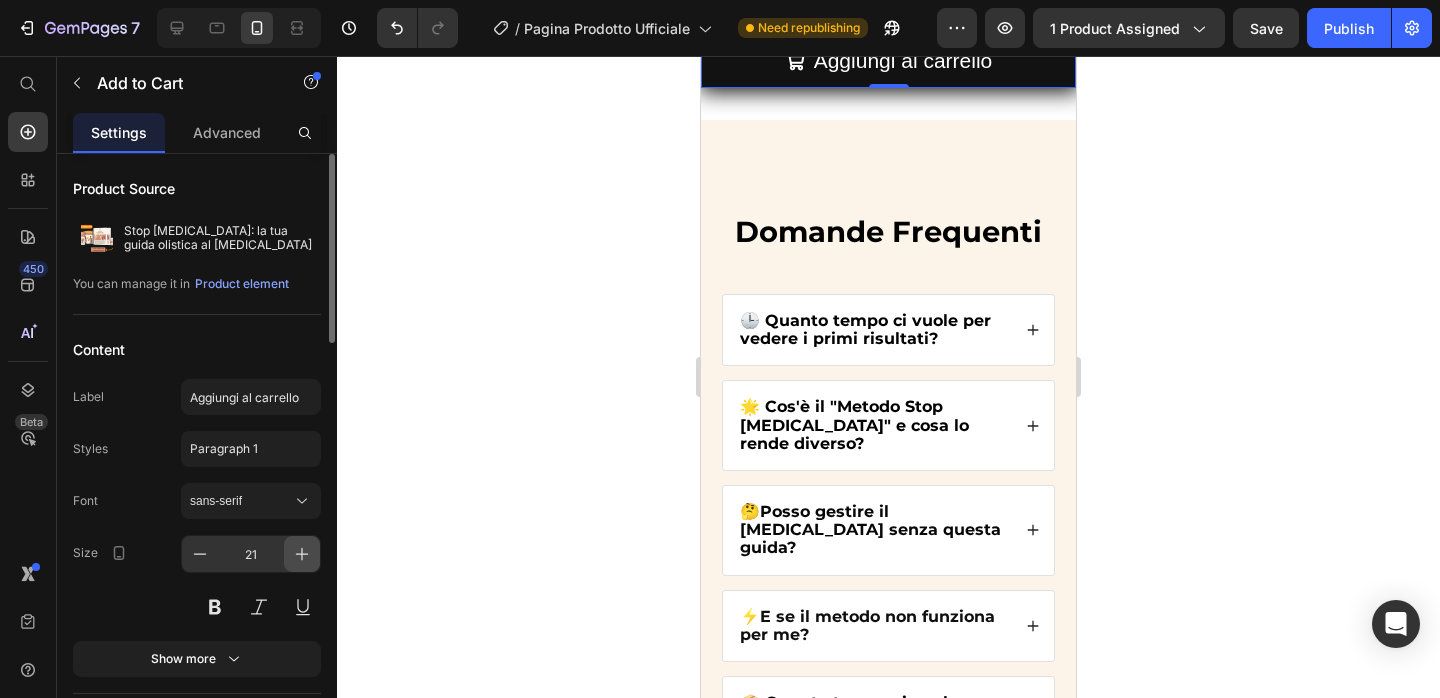 click 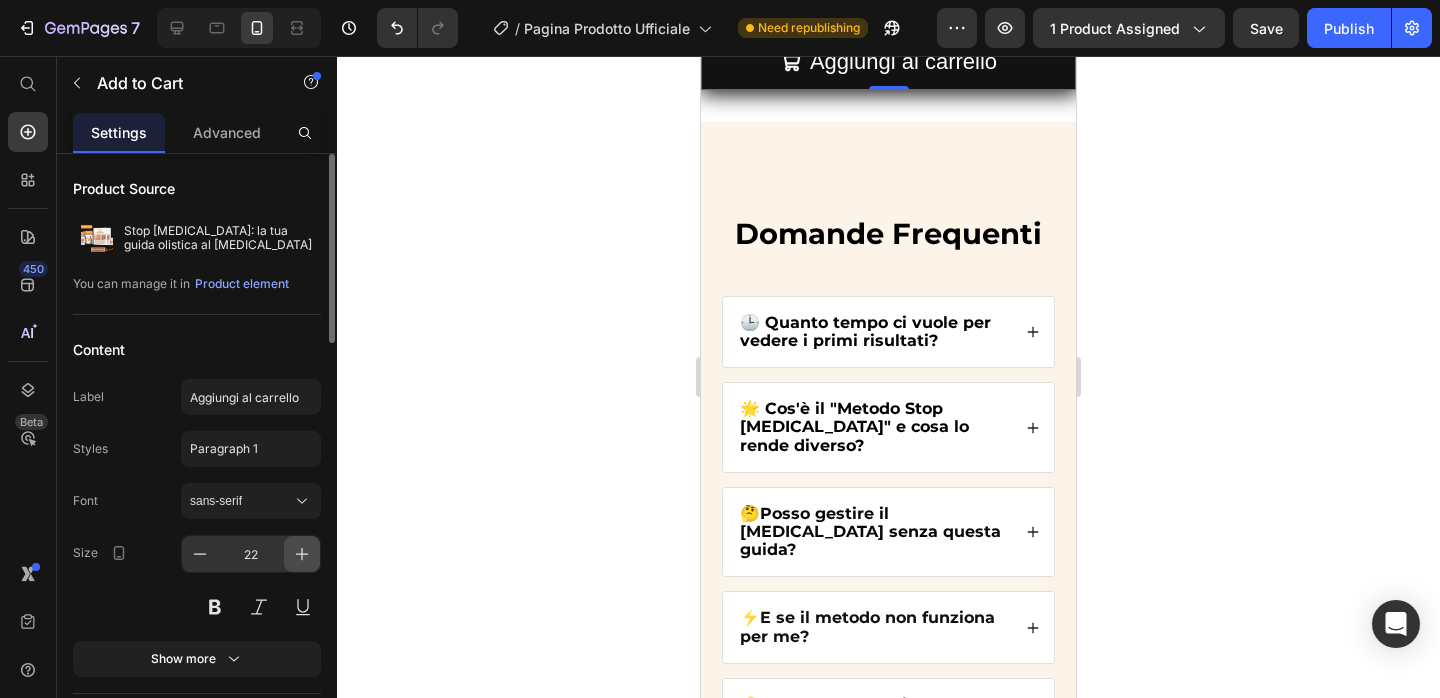 click 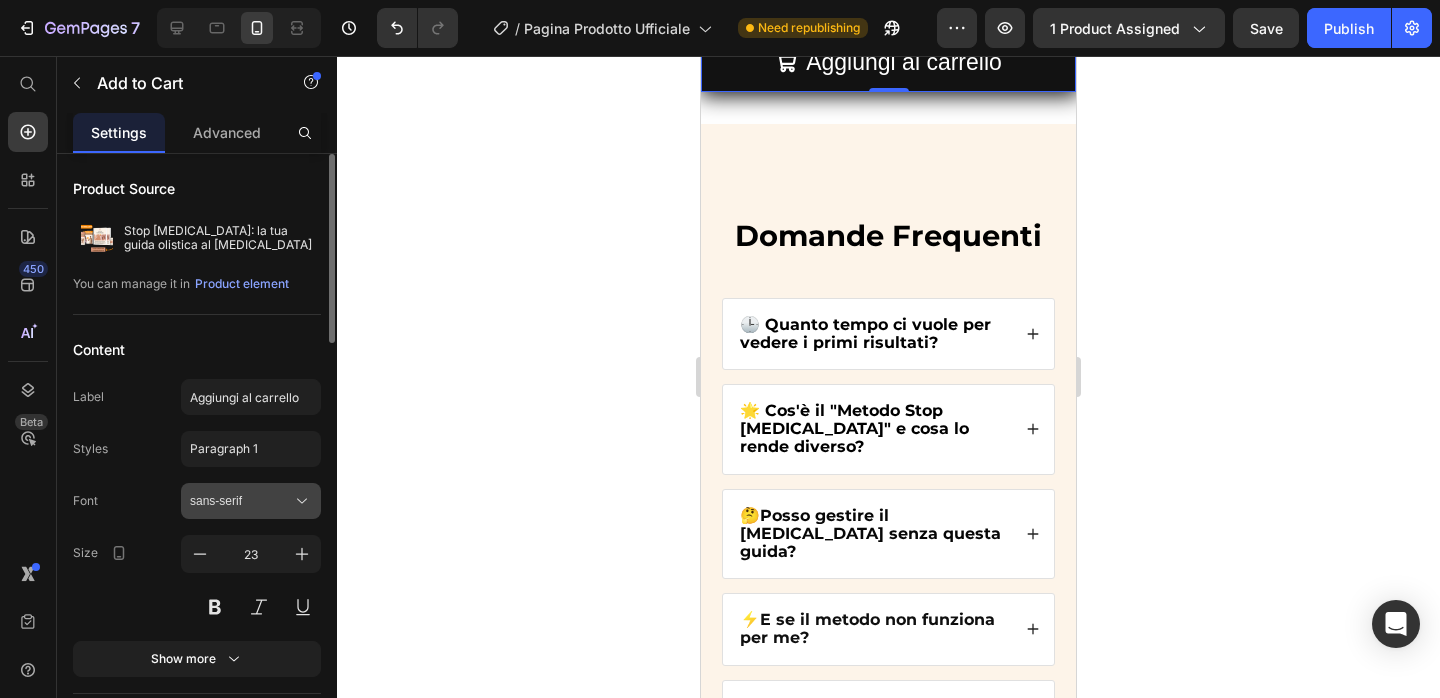 click on "sans-serif" at bounding box center [251, 501] 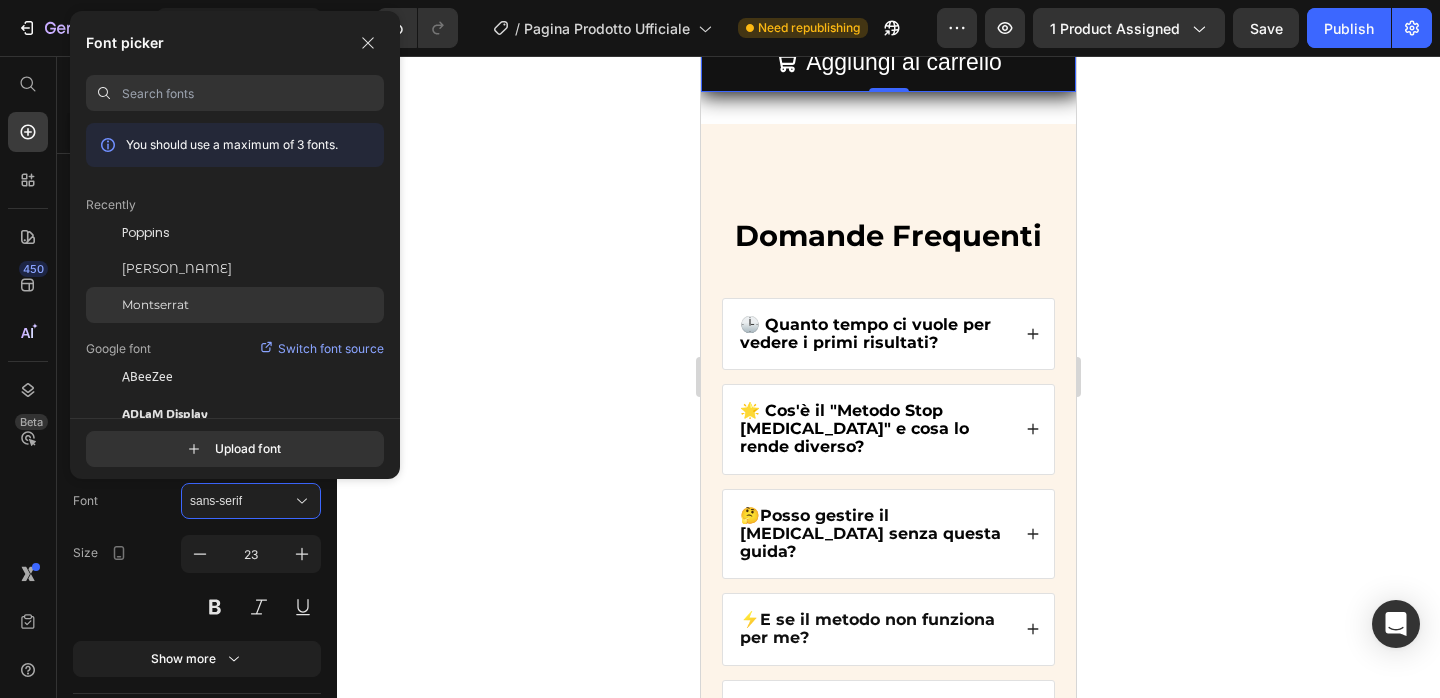 click on "Montserrat" 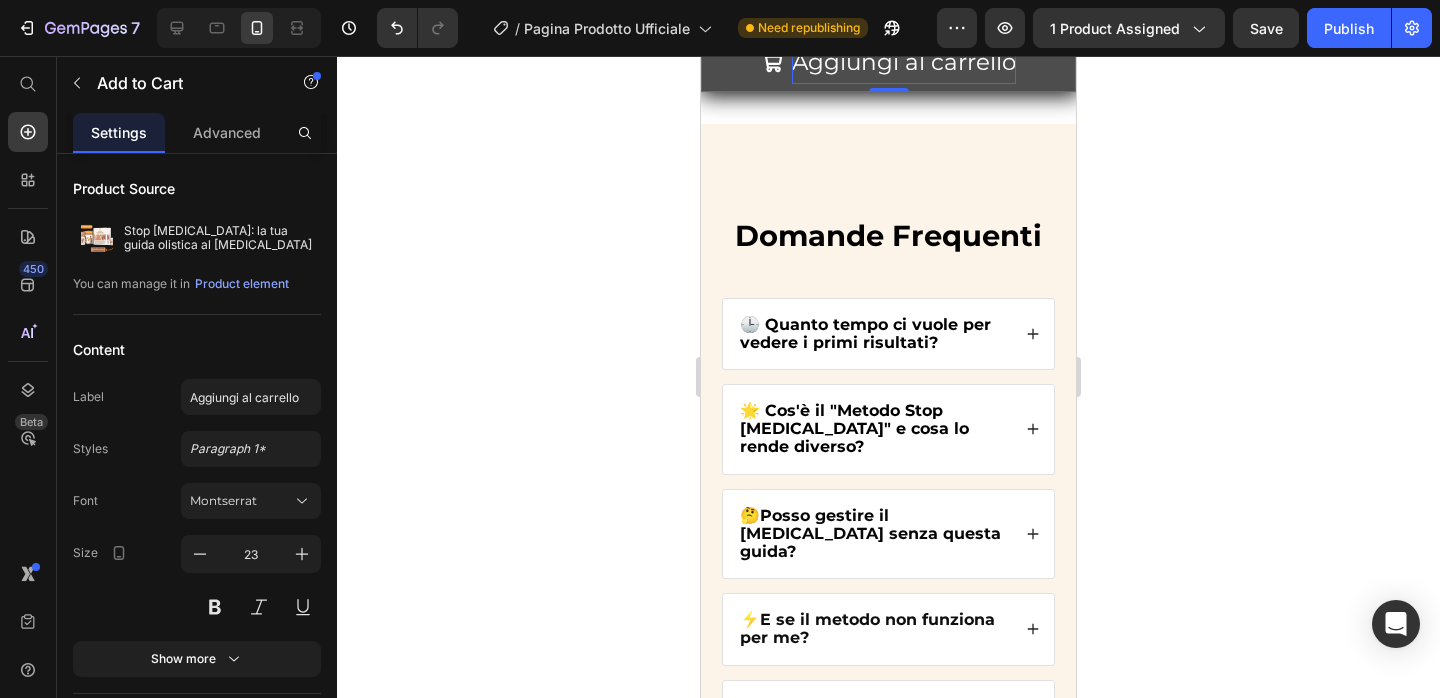 click on "Aggiungi al carrello" at bounding box center (904, 62) 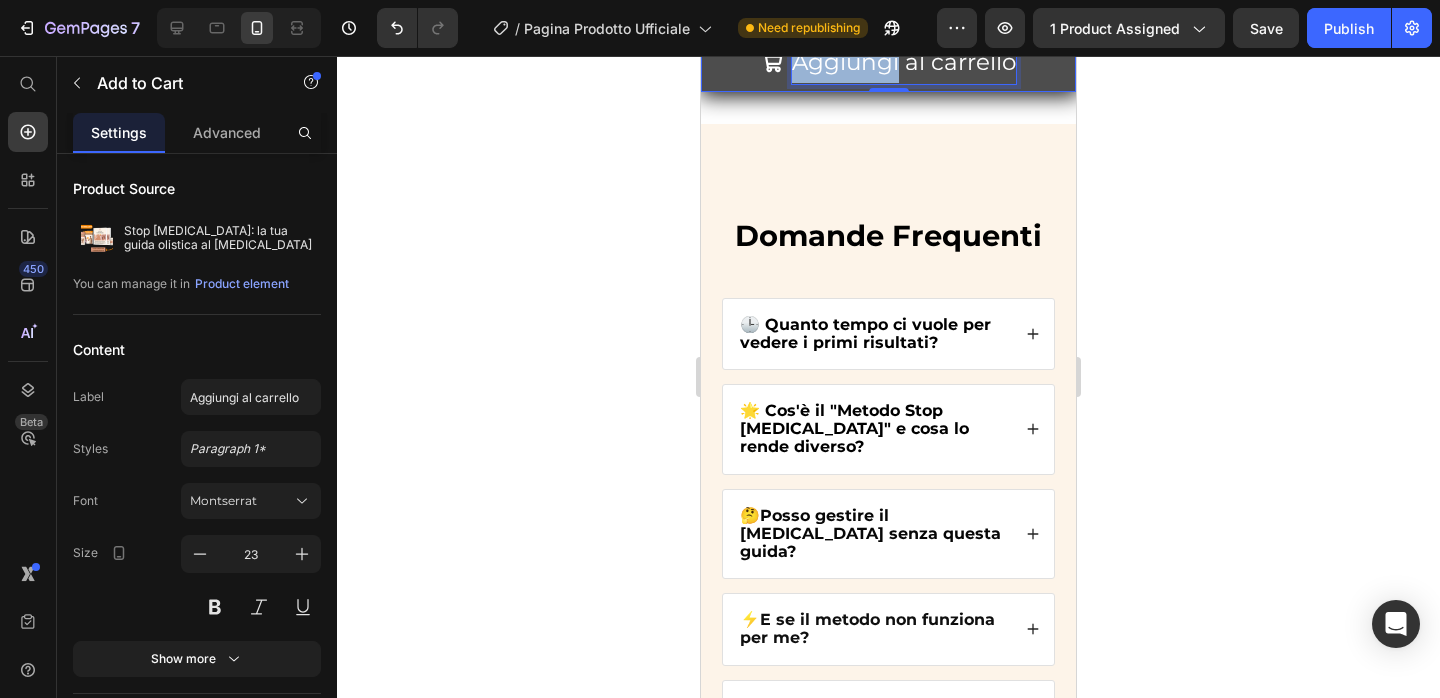 click on "Aggiungi al carrello" at bounding box center (904, 62) 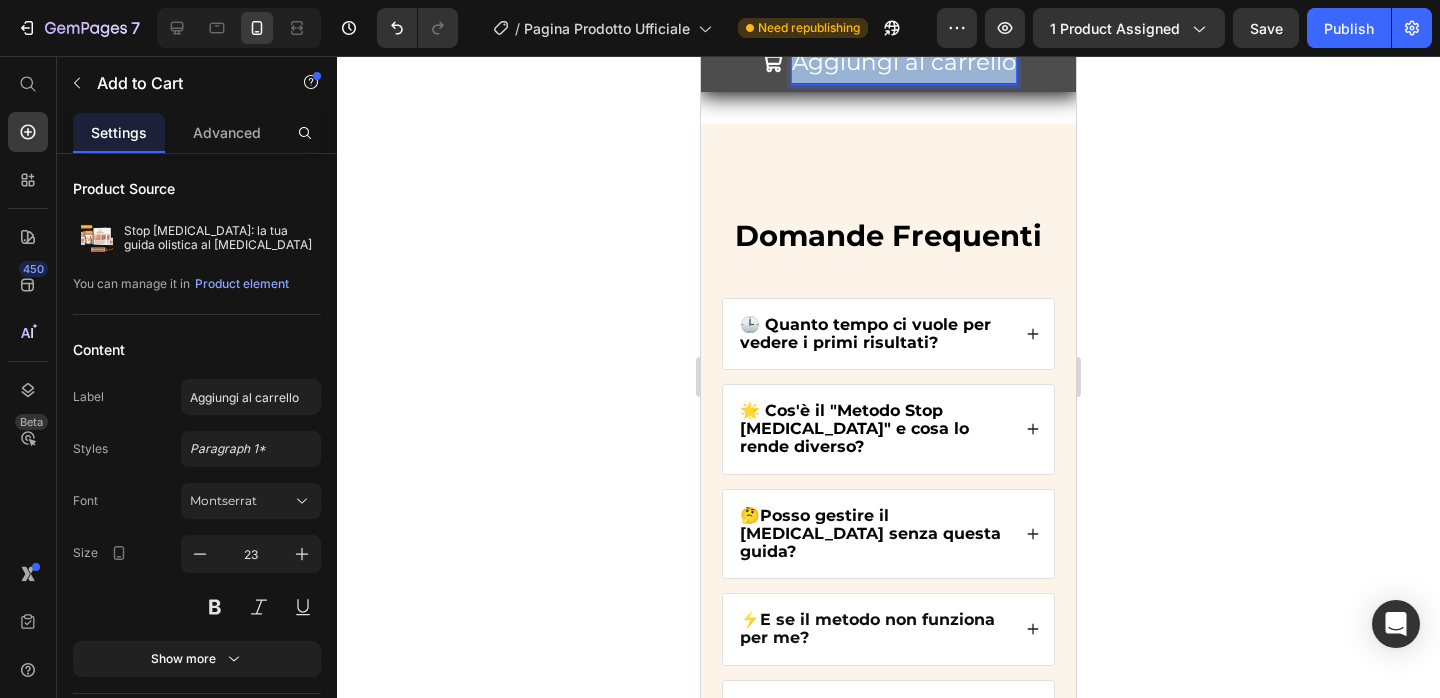 click on "Aggiungi al carrello" at bounding box center [904, 62] 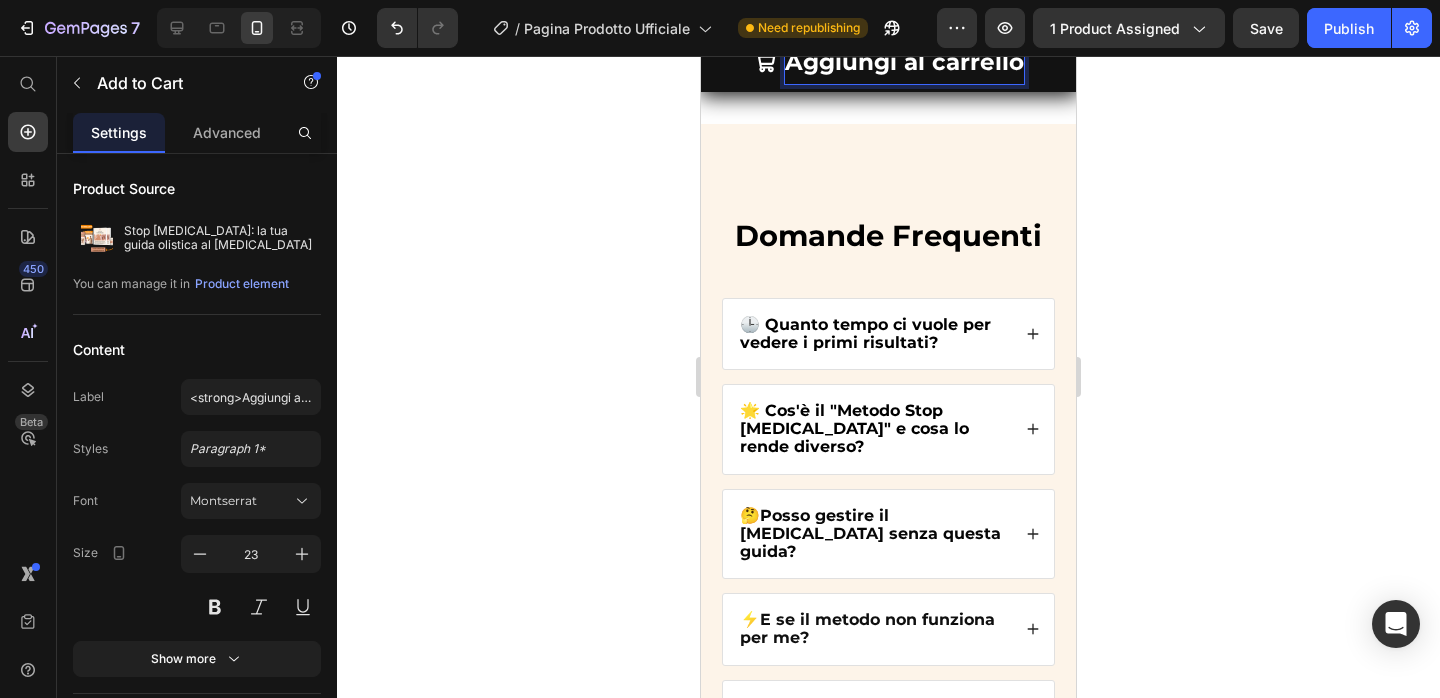 click 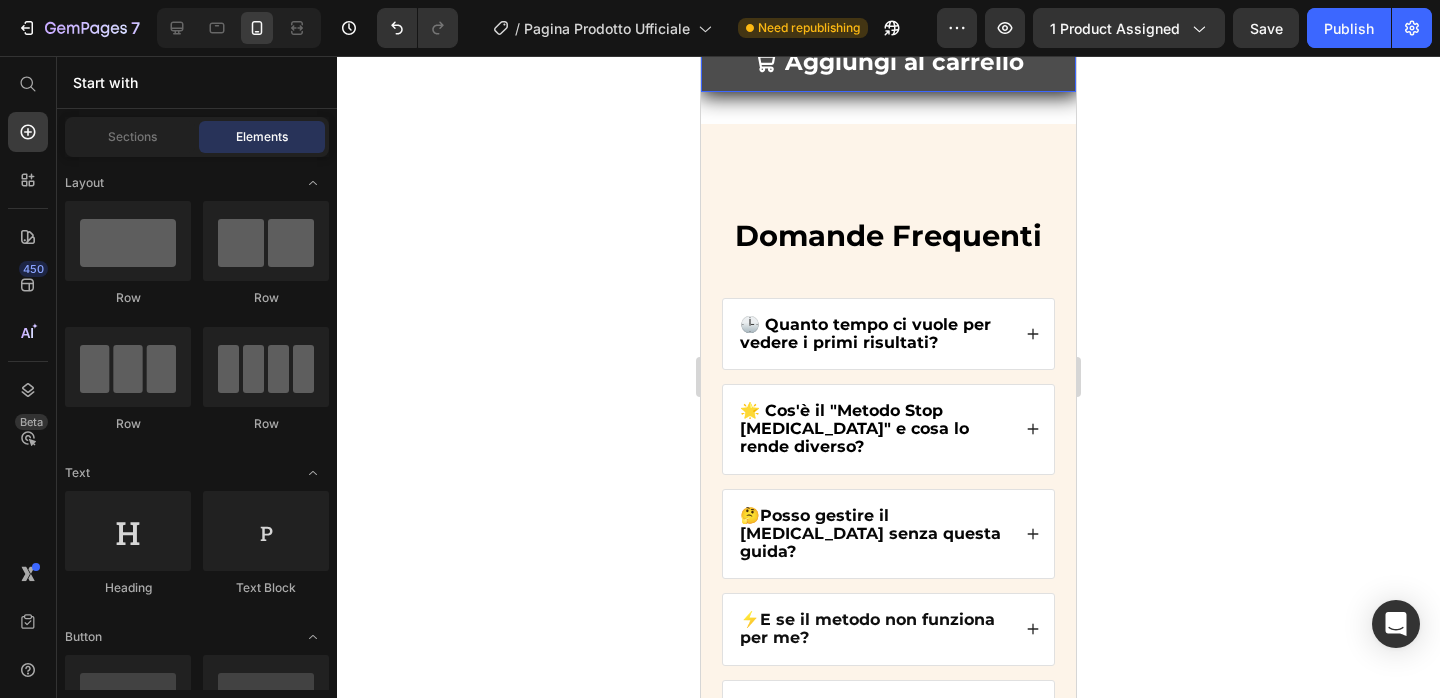 click on "Aggiungi al carrello" at bounding box center [888, 62] 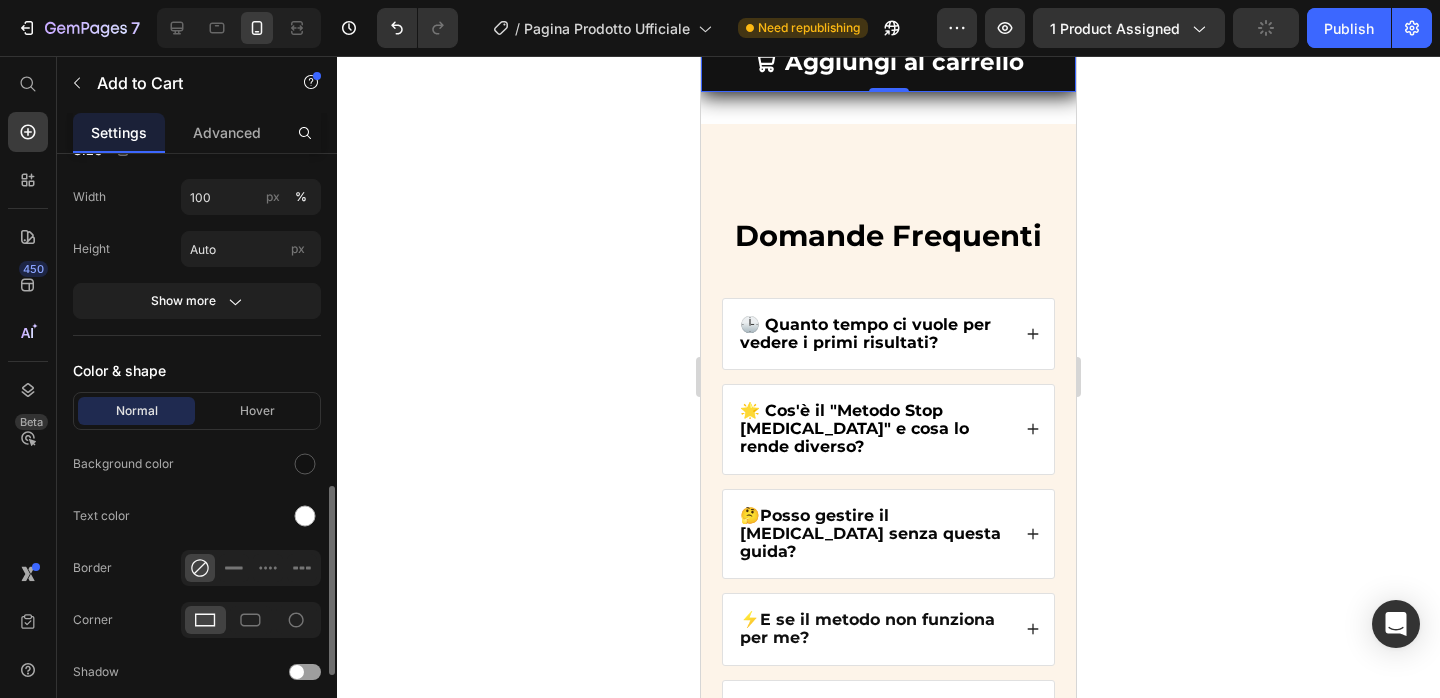 scroll, scrollTop: 1116, scrollLeft: 0, axis: vertical 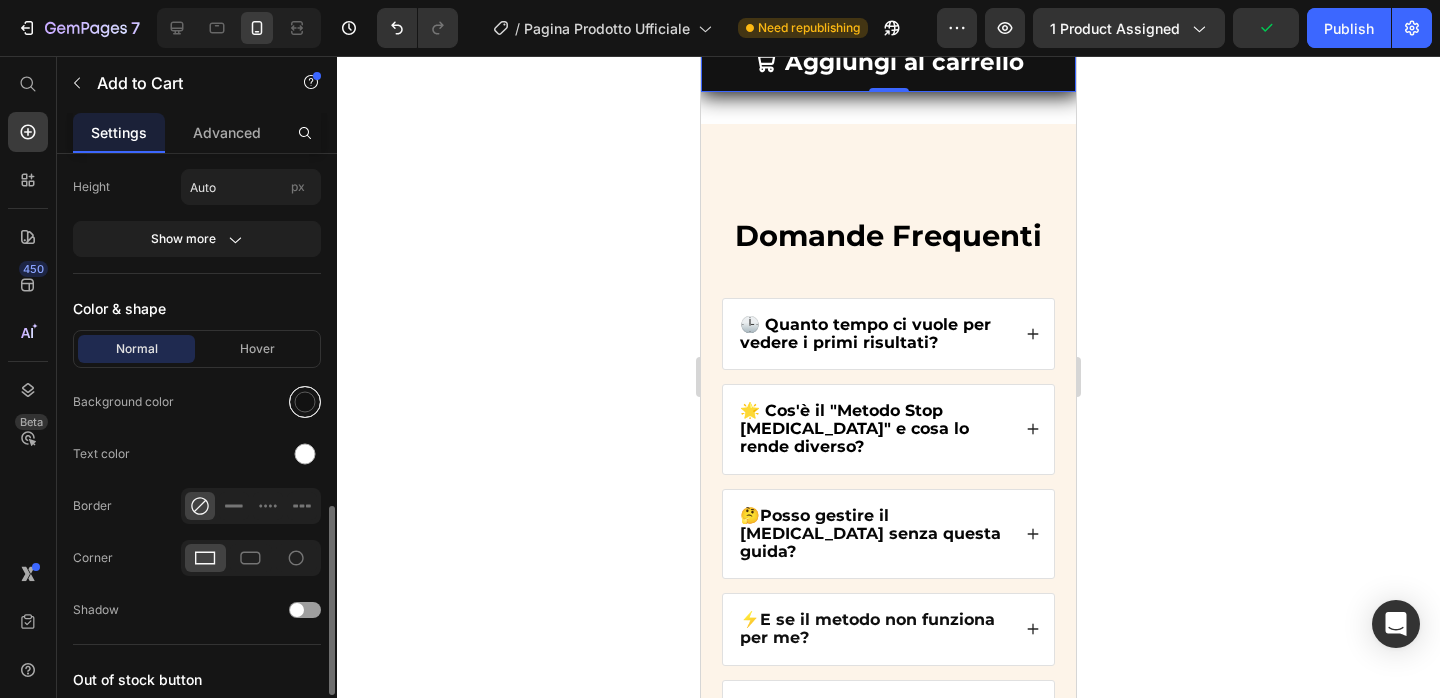 click at bounding box center [305, 402] 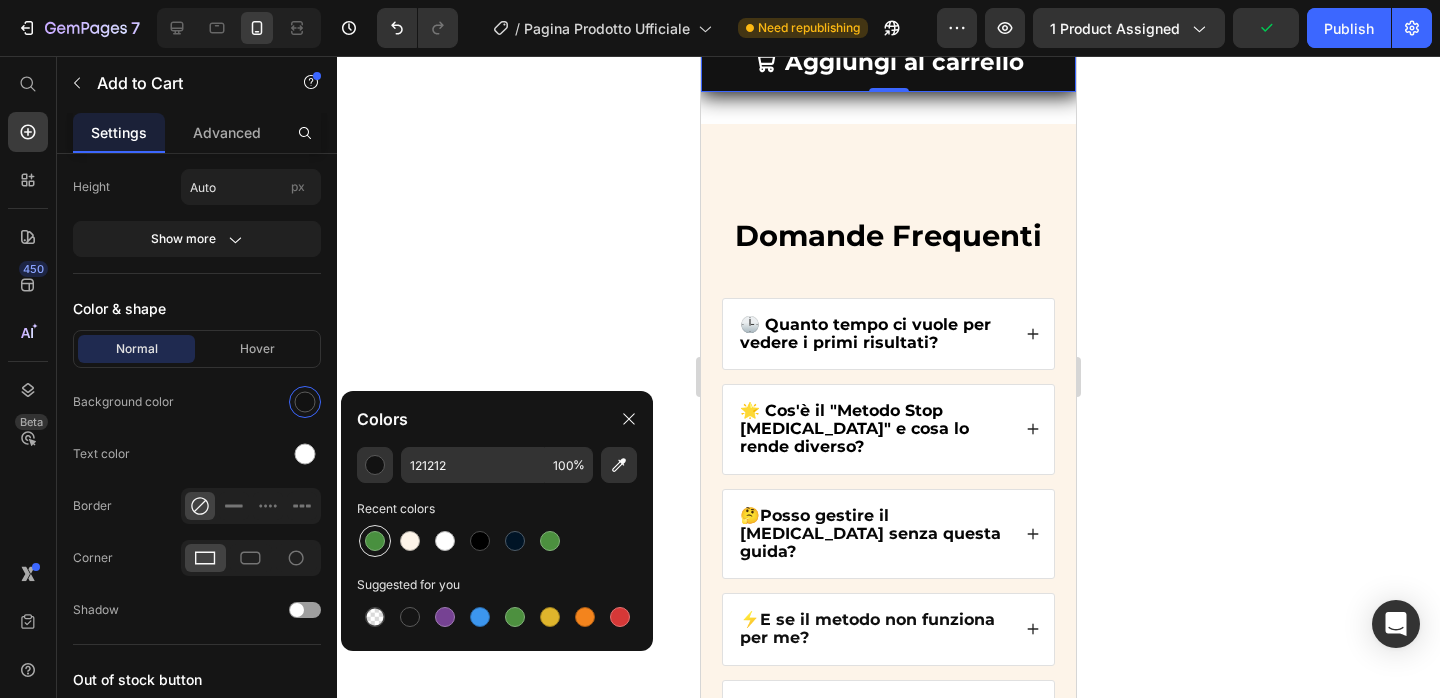 click at bounding box center [375, 541] 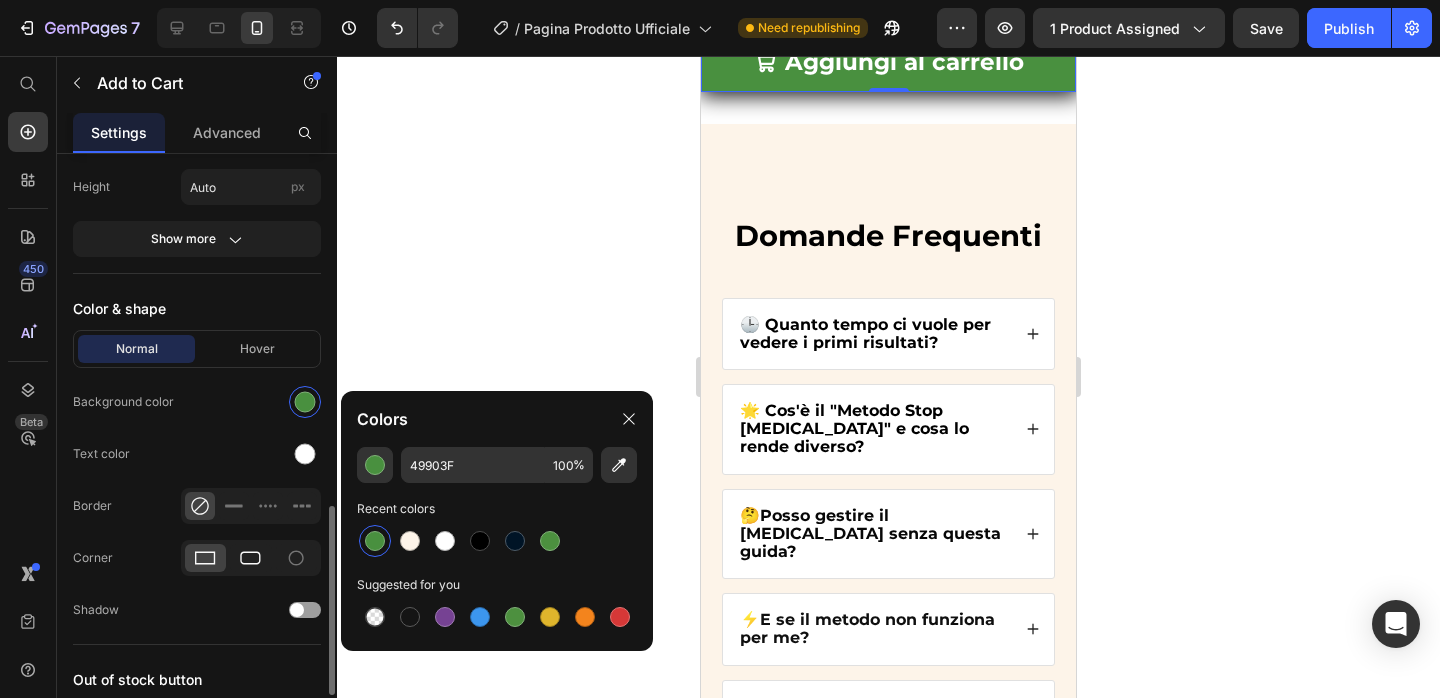 click 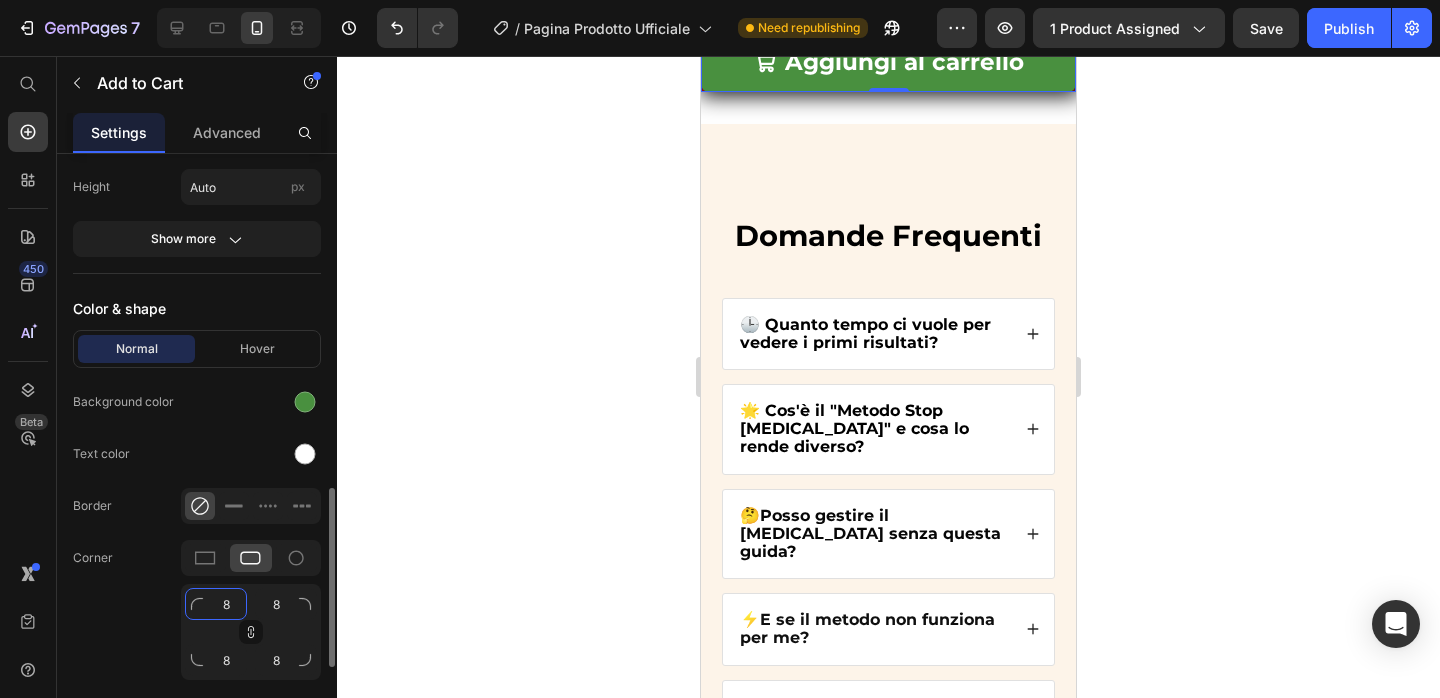 click on "8" 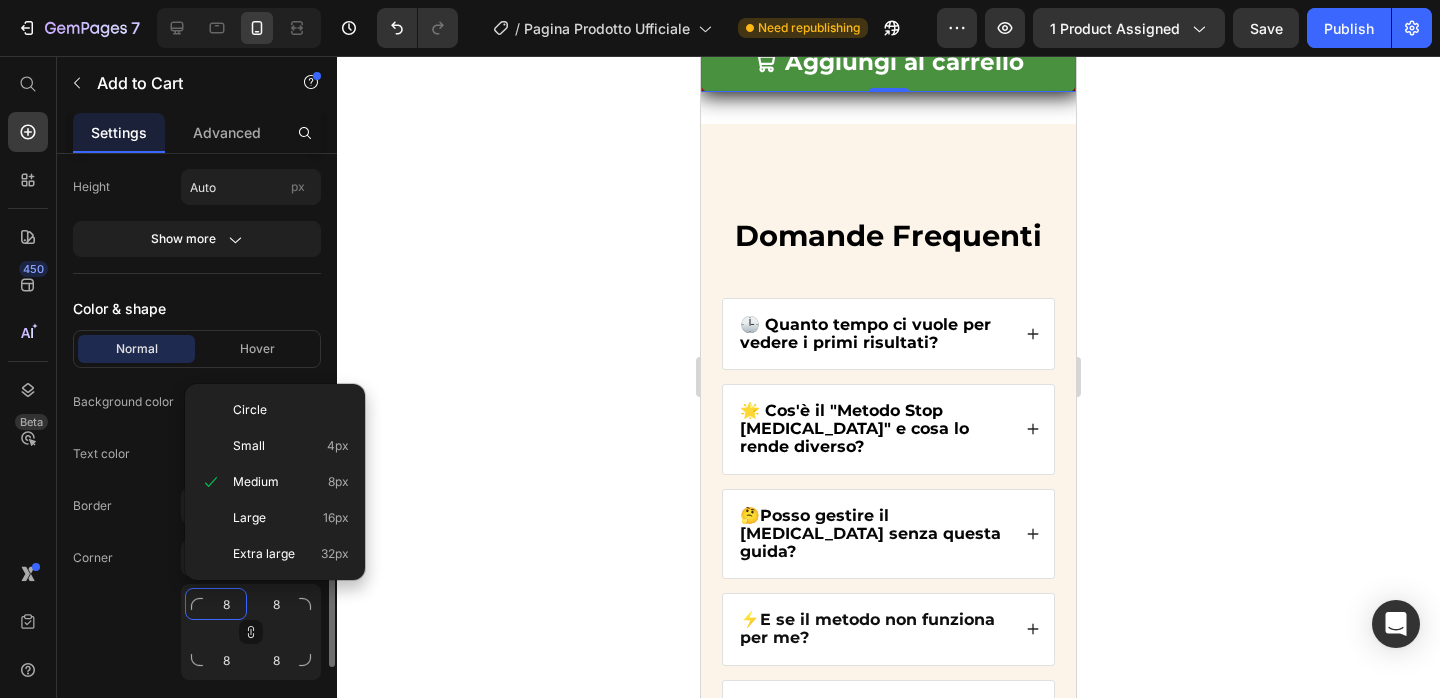 type on "1" 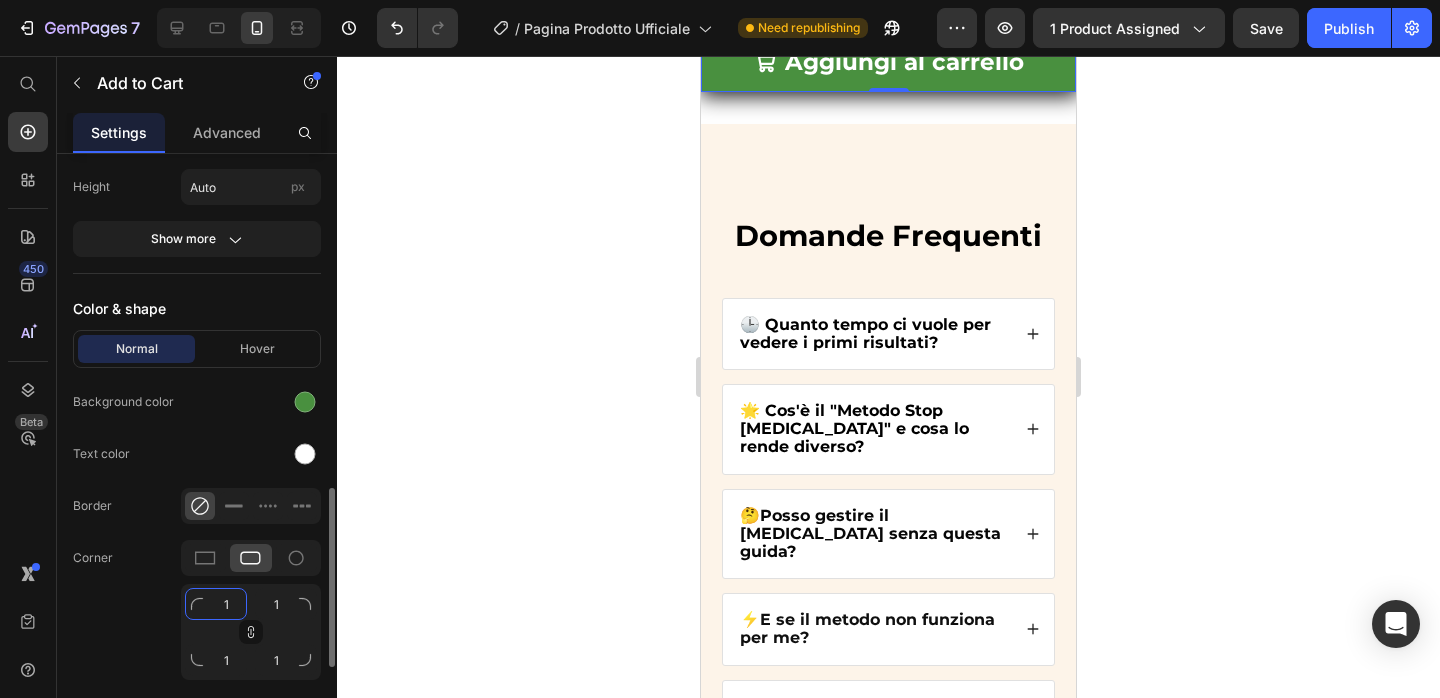 type on "15" 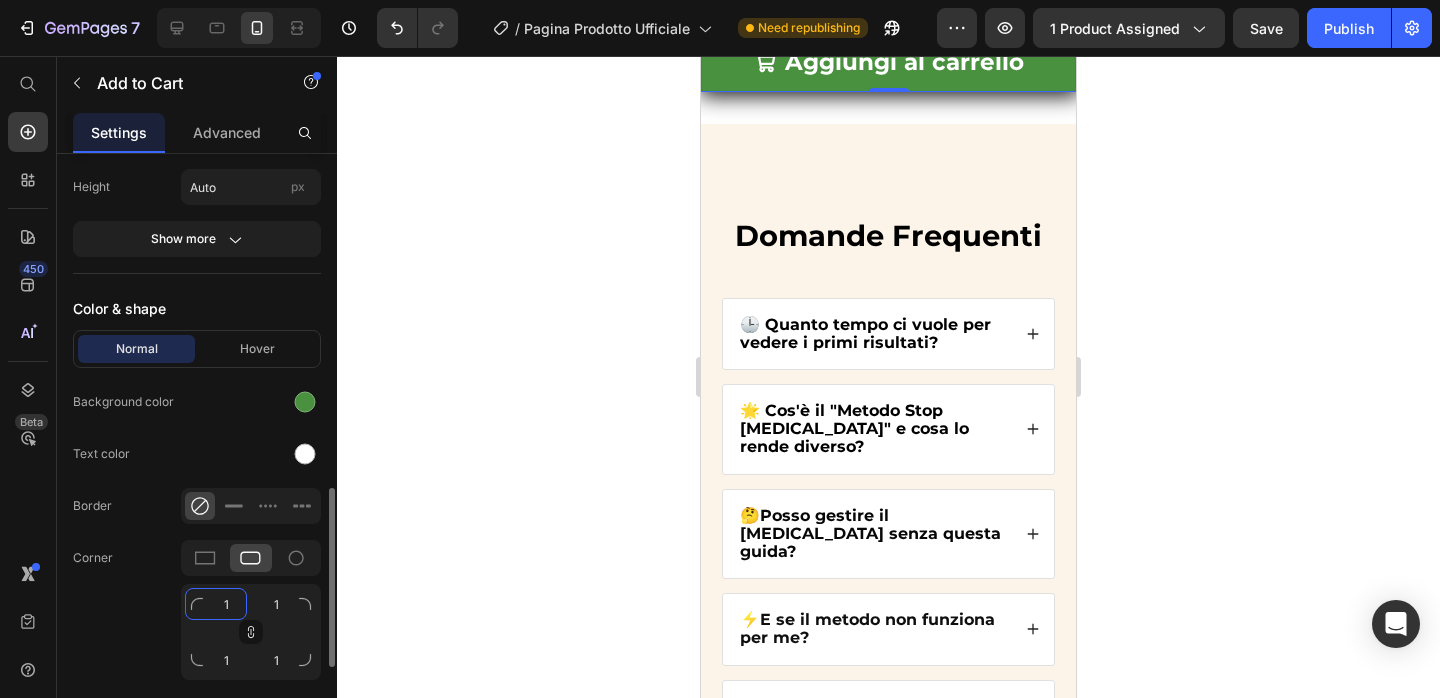 type on "15" 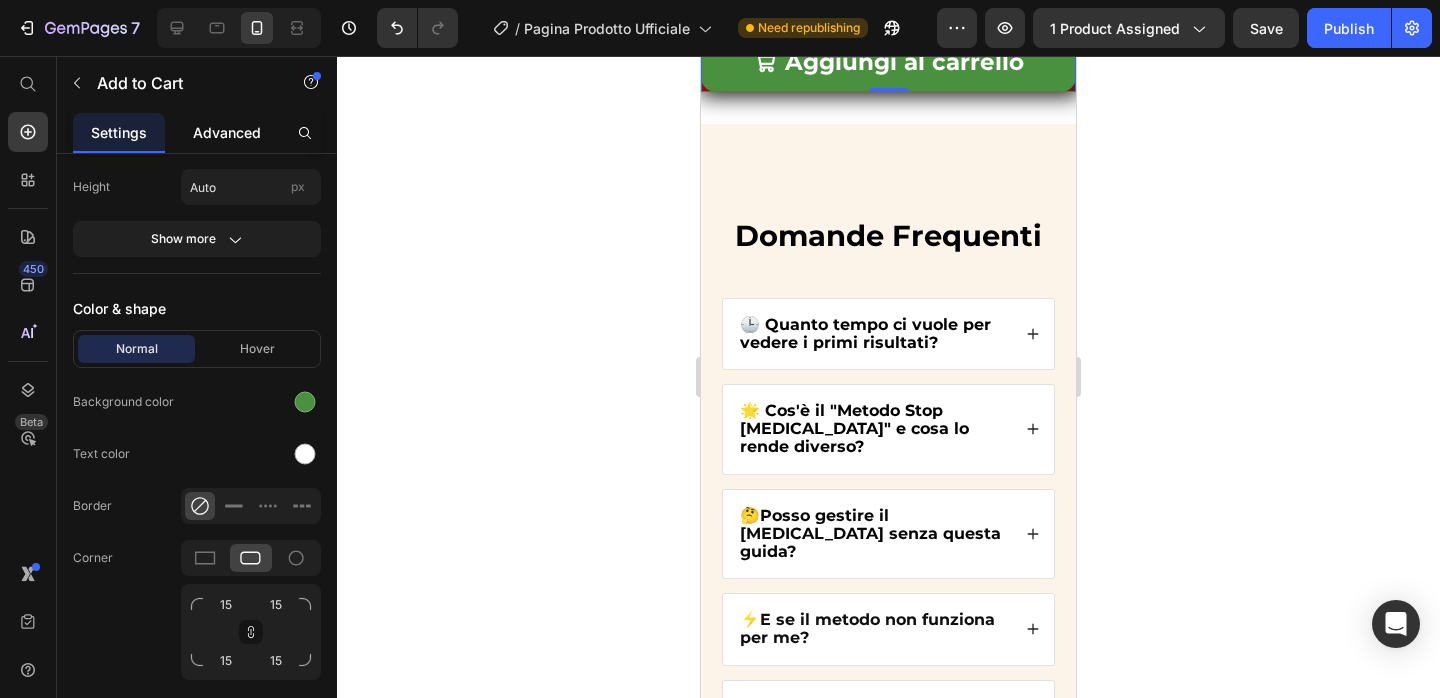click on "Advanced" at bounding box center [227, 132] 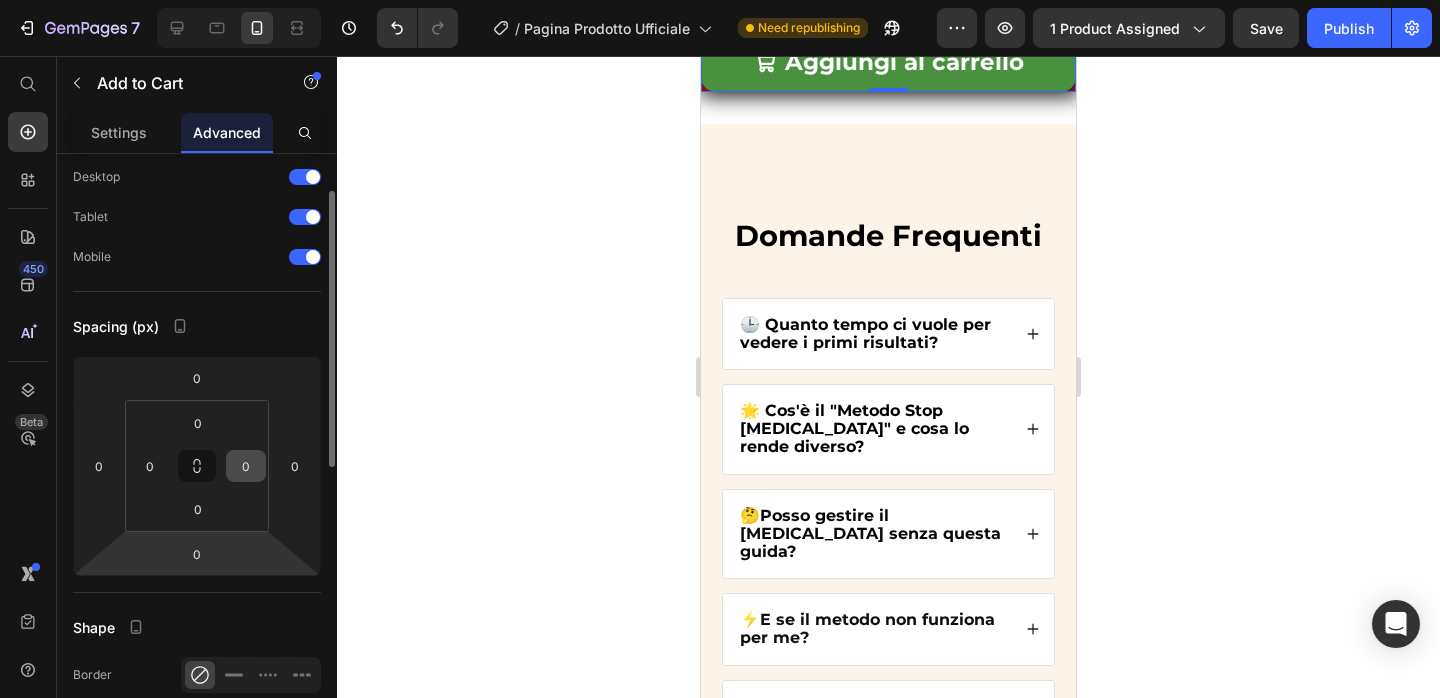 scroll, scrollTop: 66, scrollLeft: 0, axis: vertical 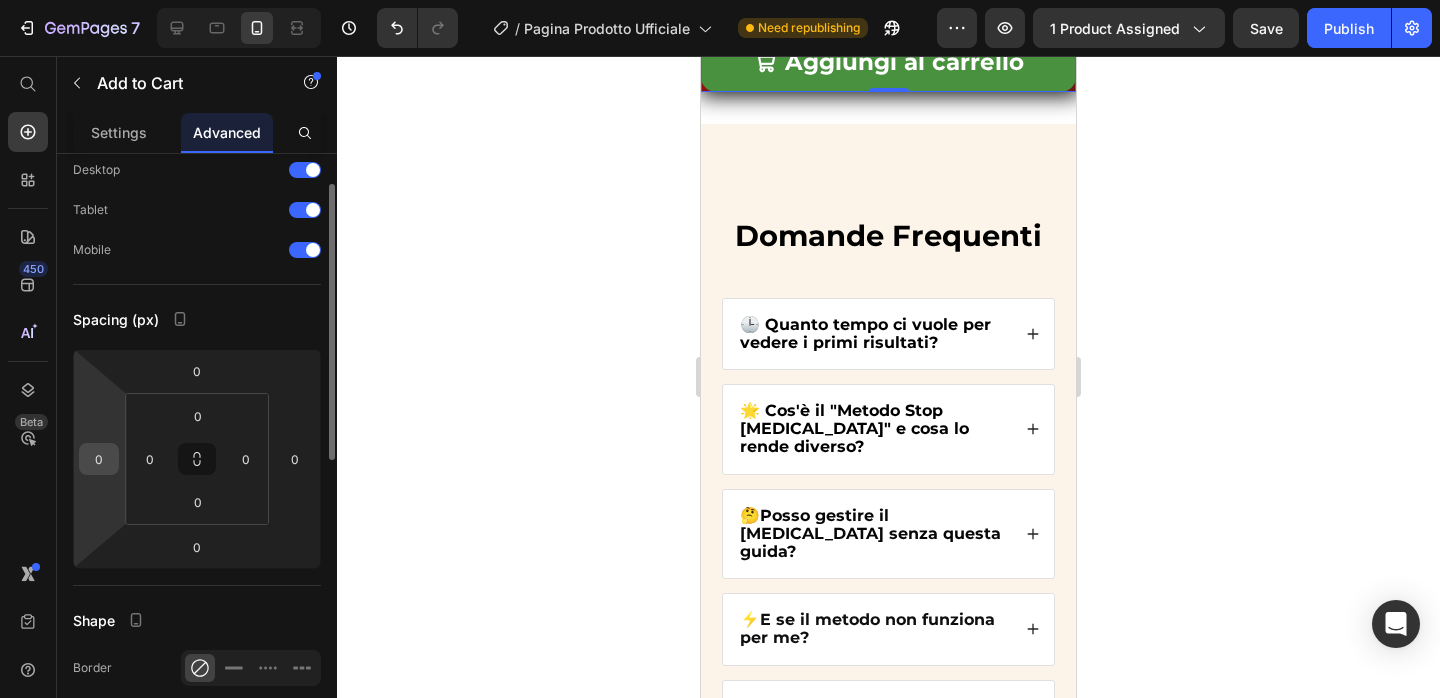 click on "0" at bounding box center (99, 459) 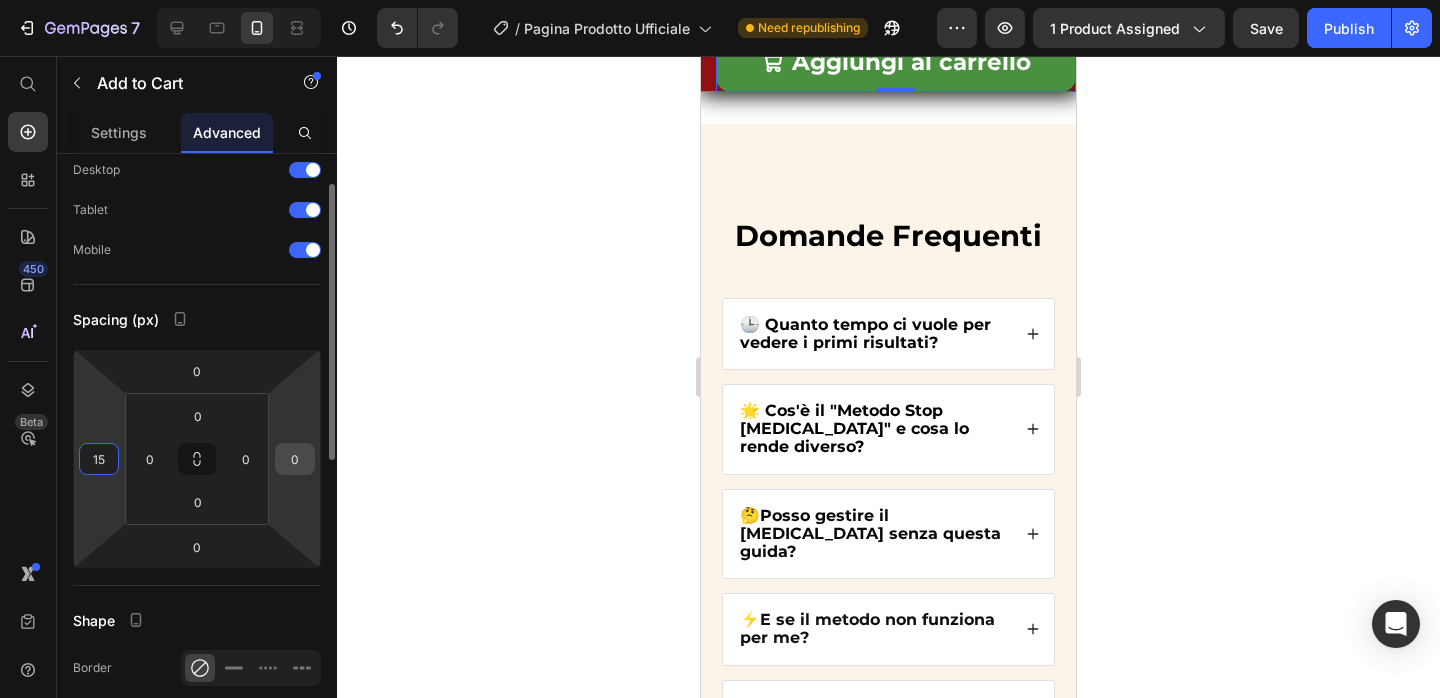 type on "15" 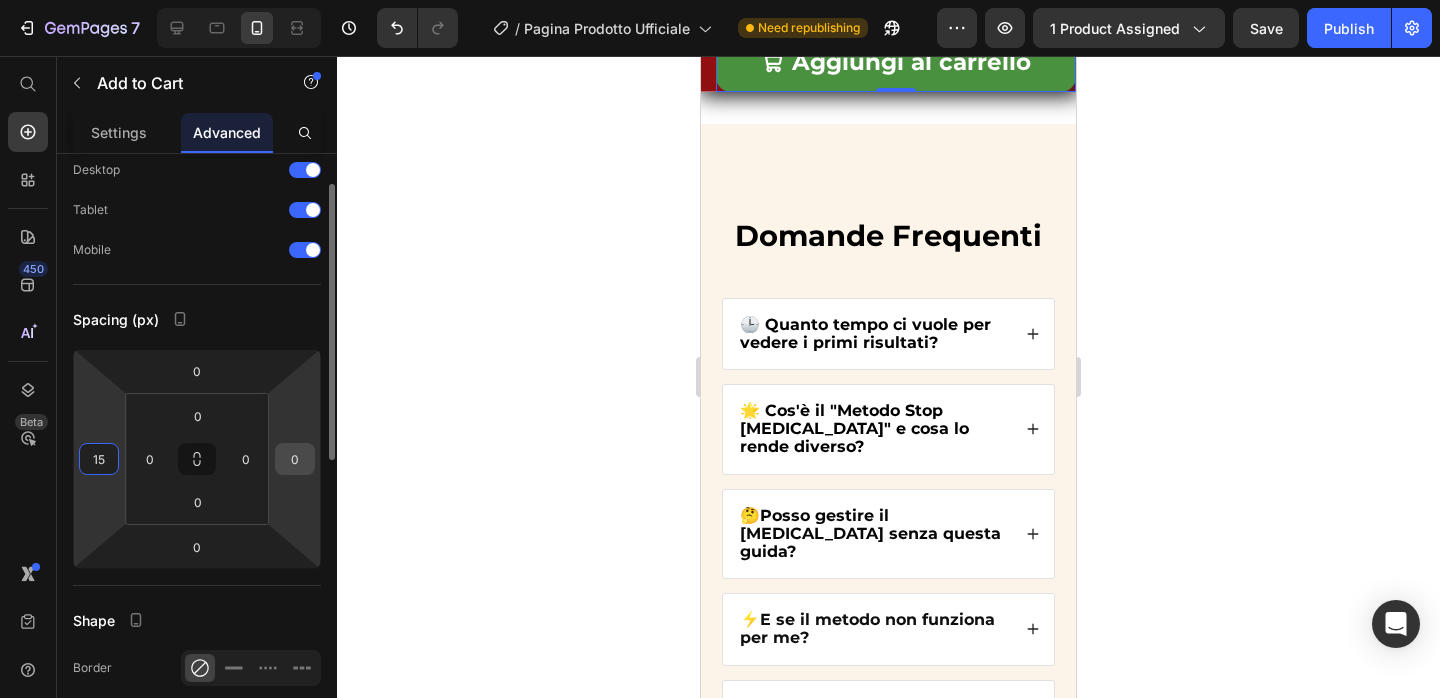 click on "0" at bounding box center (295, 459) 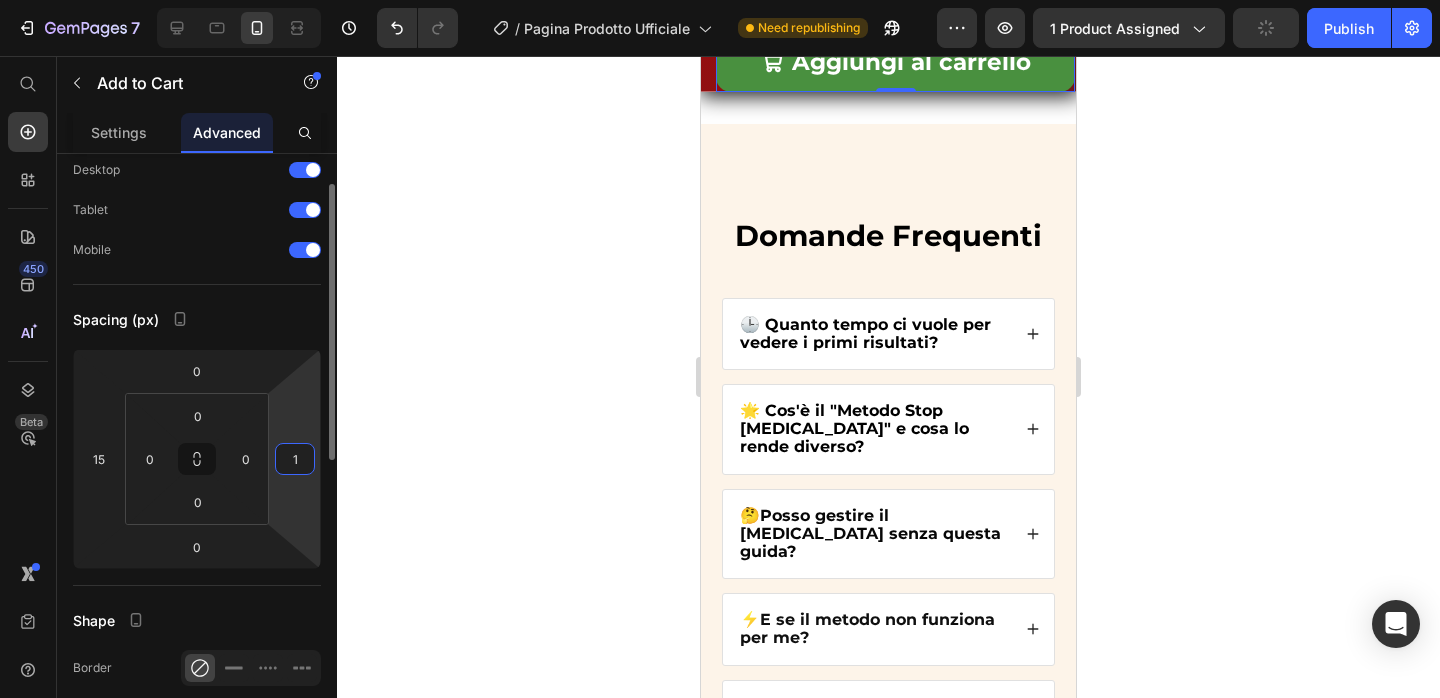 type on "15" 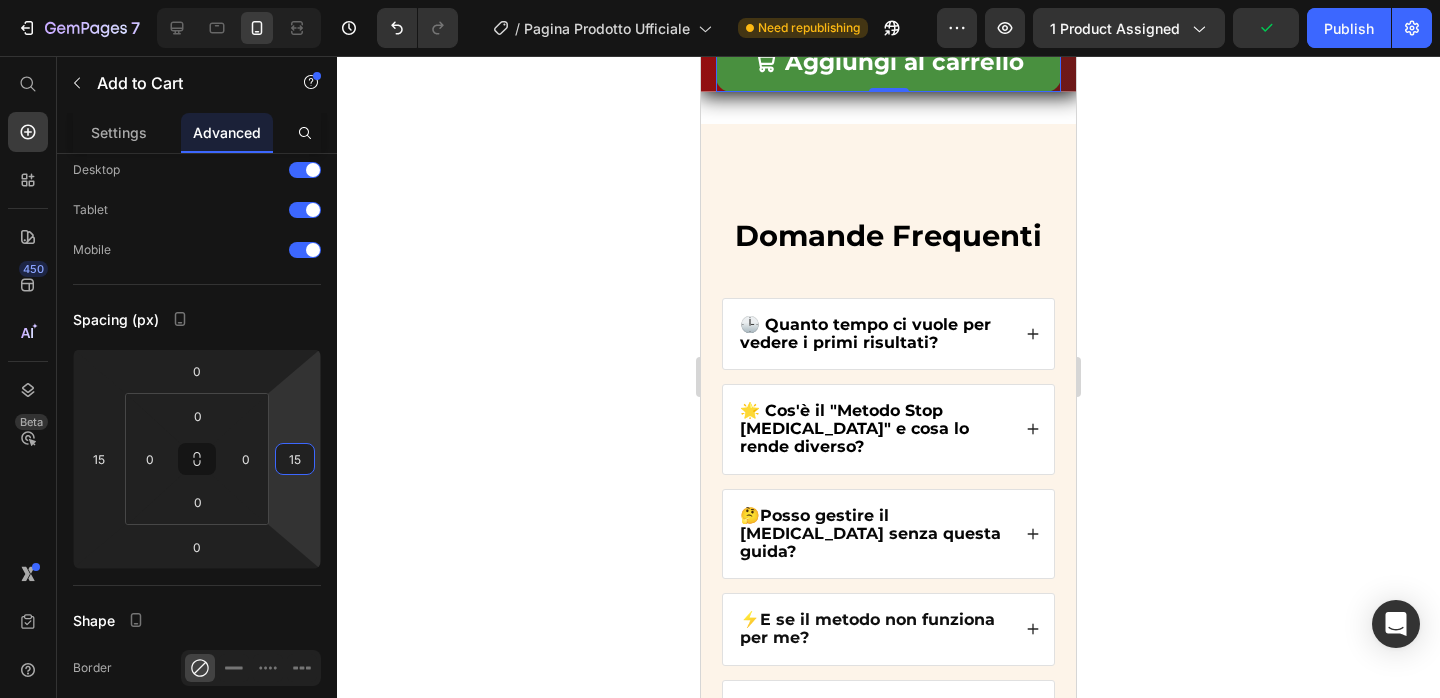 click 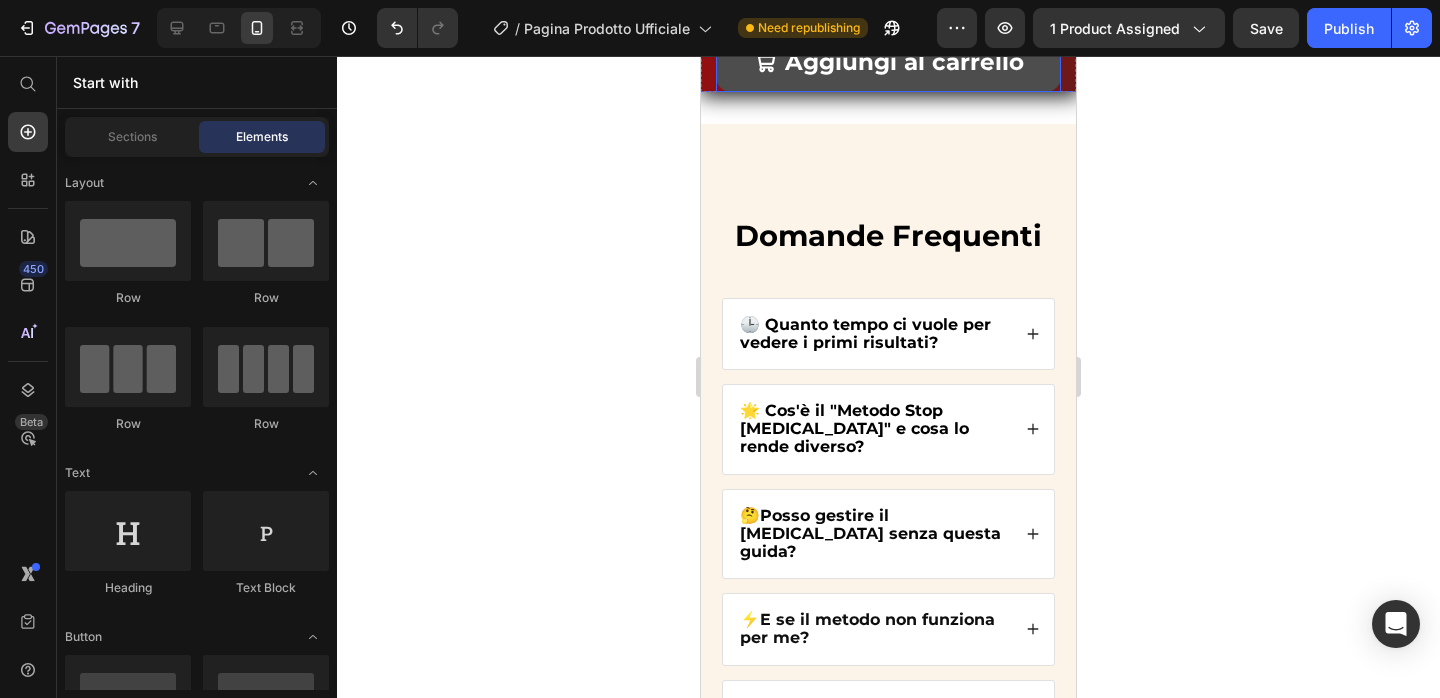 click on "Aggiungi al carrello" at bounding box center [888, 62] 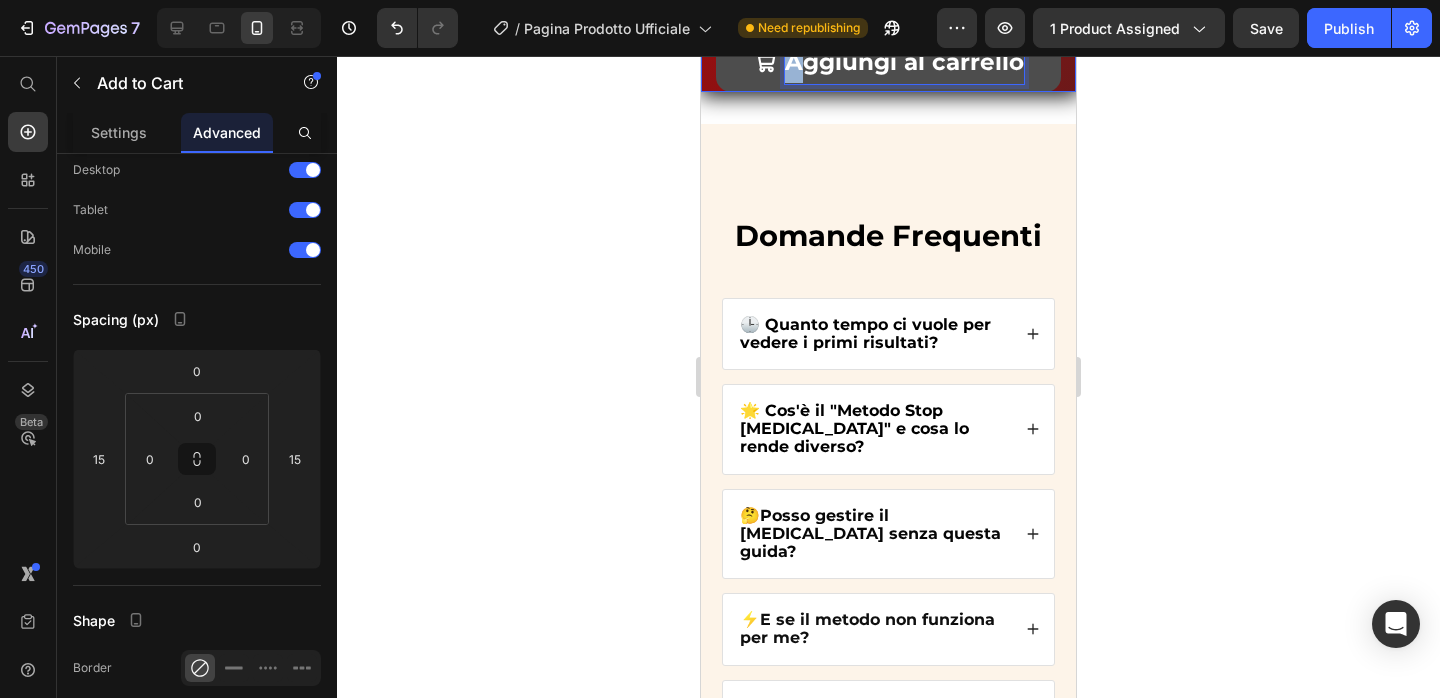 drag, startPoint x: 808, startPoint y: 418, endPoint x: 808, endPoint y: 359, distance: 59 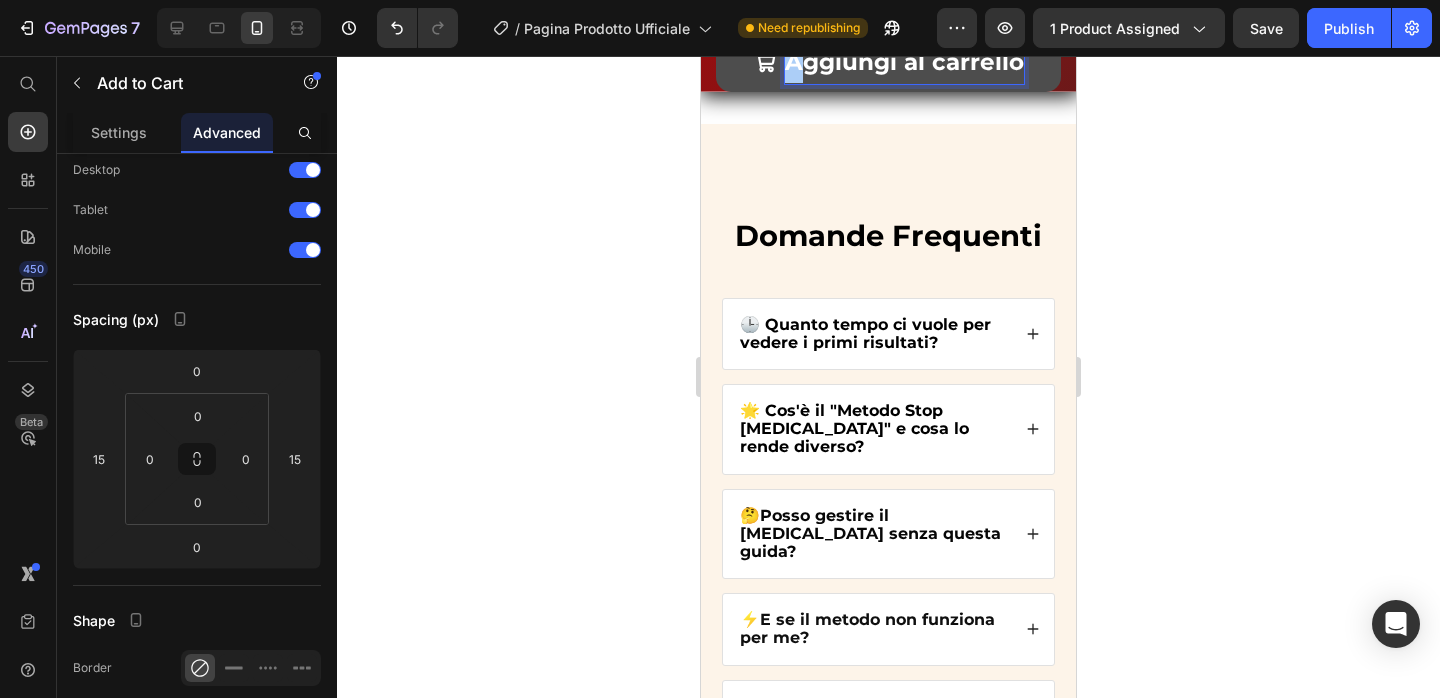 click 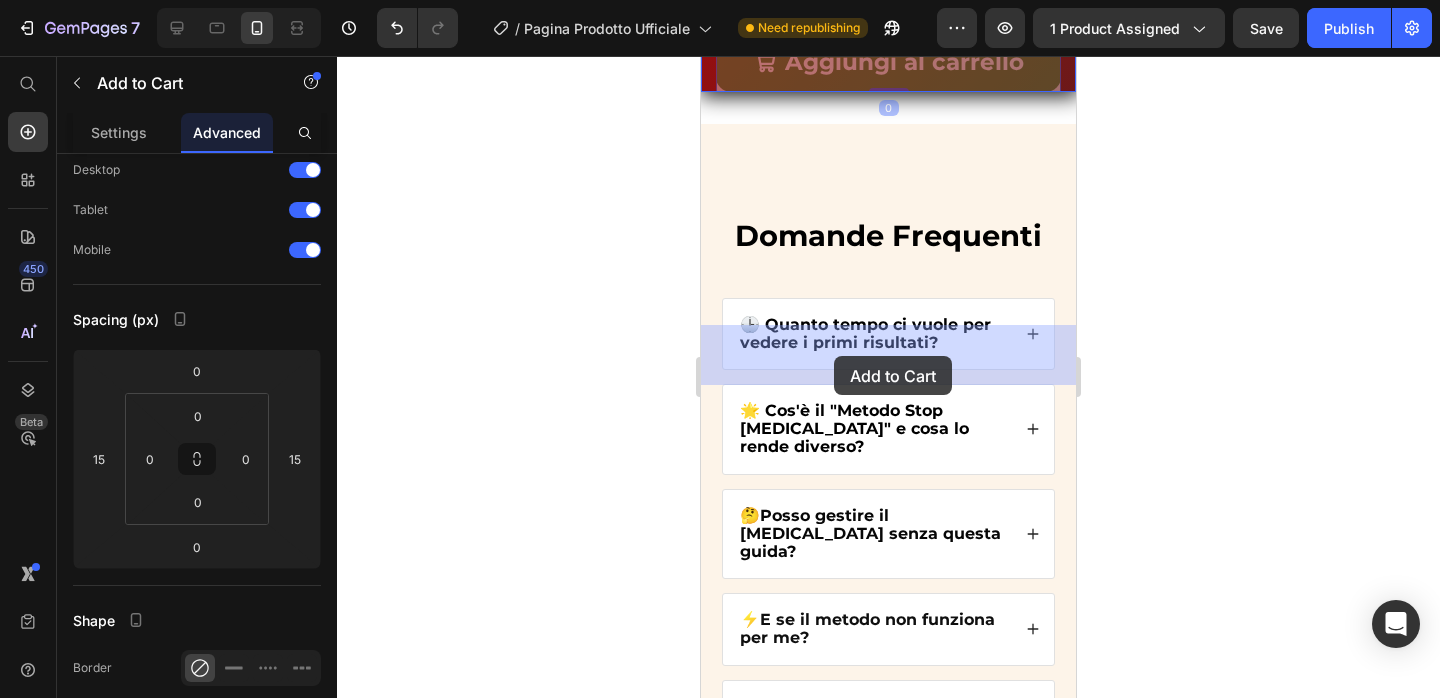 drag, startPoint x: 833, startPoint y: 421, endPoint x: 834, endPoint y: 356, distance: 65.00769 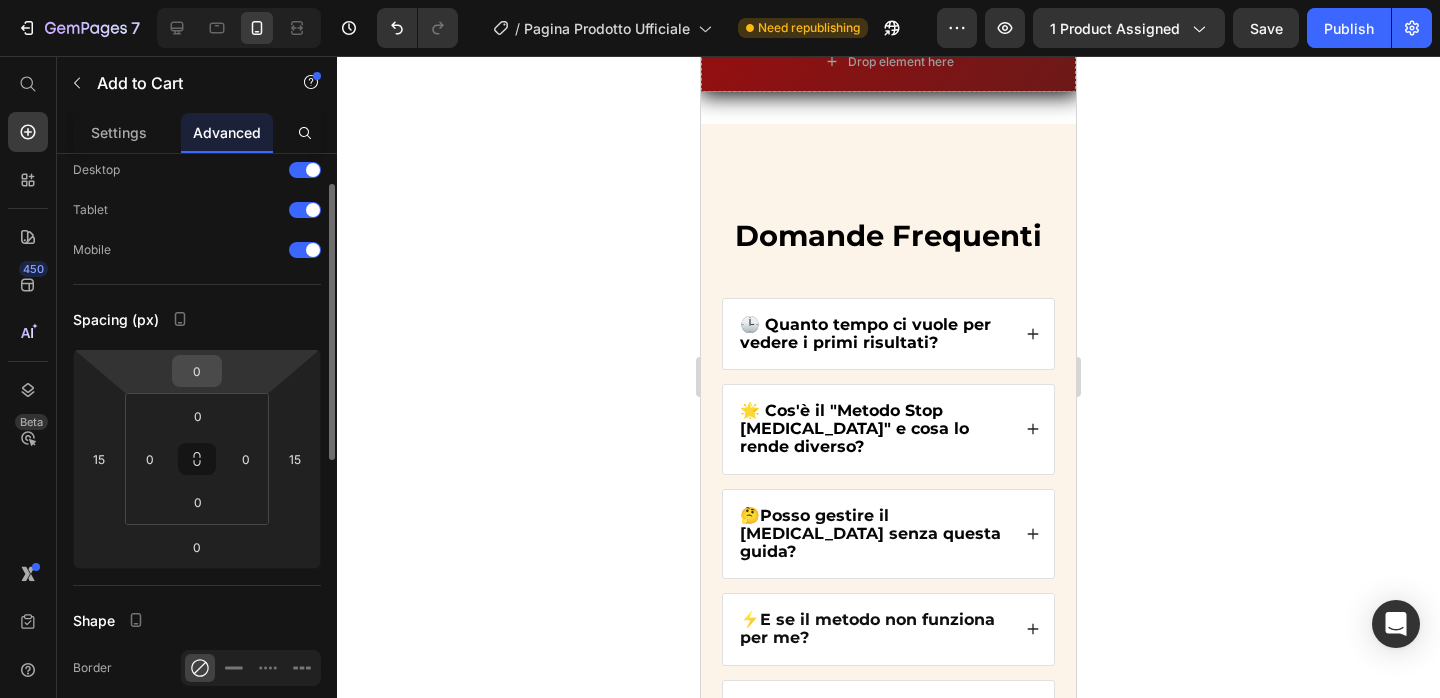 click on "0" at bounding box center [197, 371] 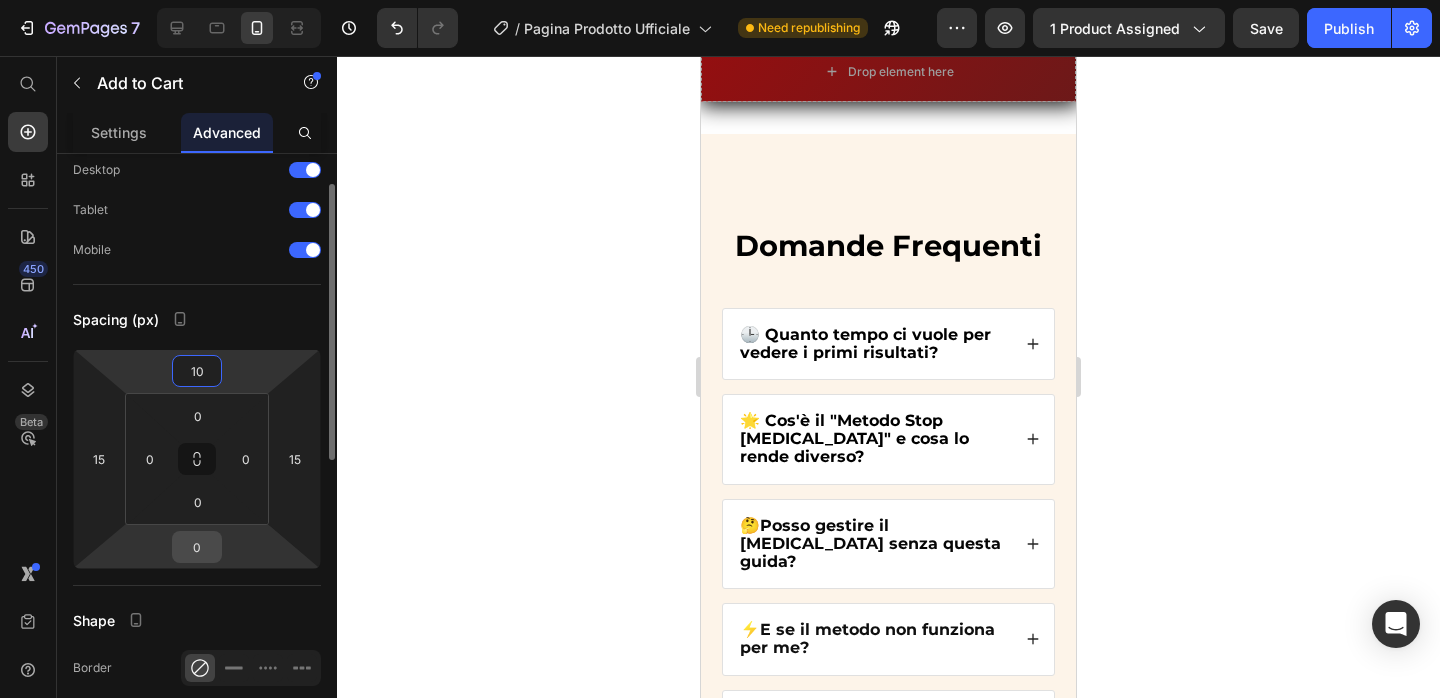 type on "10" 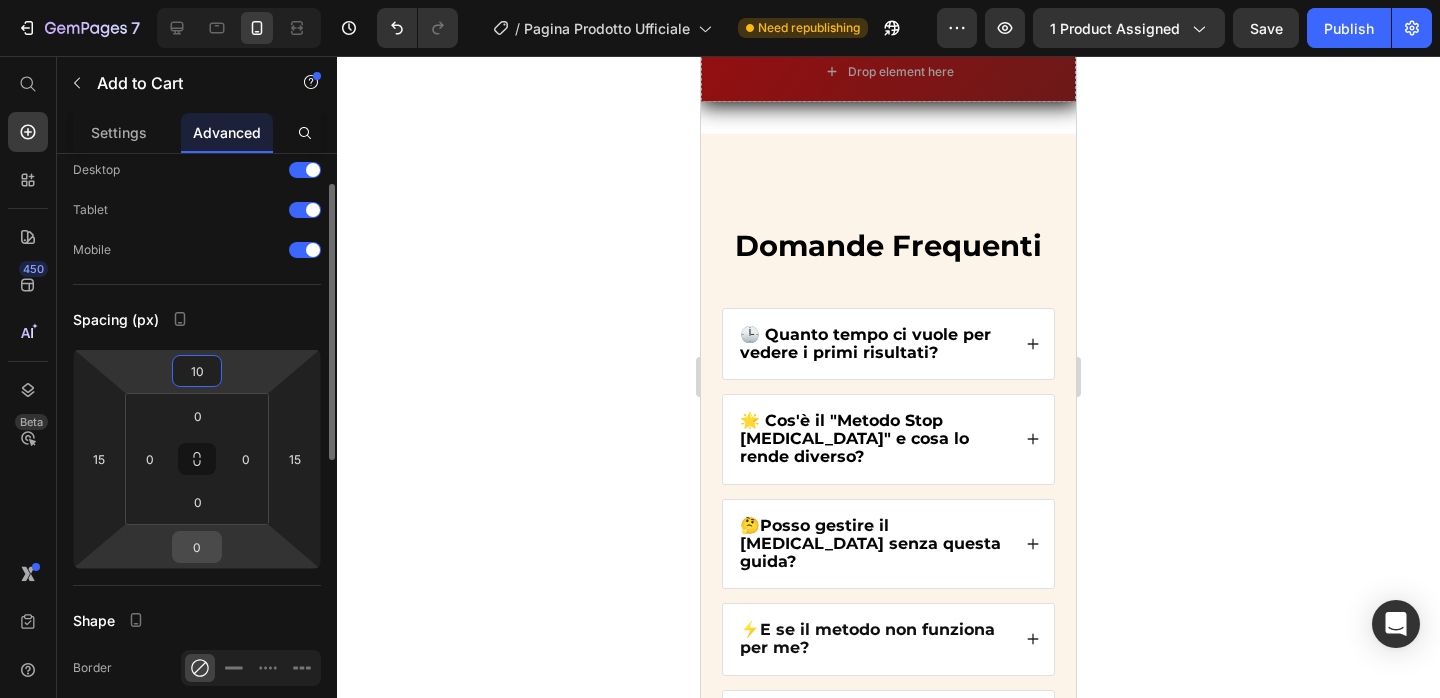 click on "0" at bounding box center [197, 547] 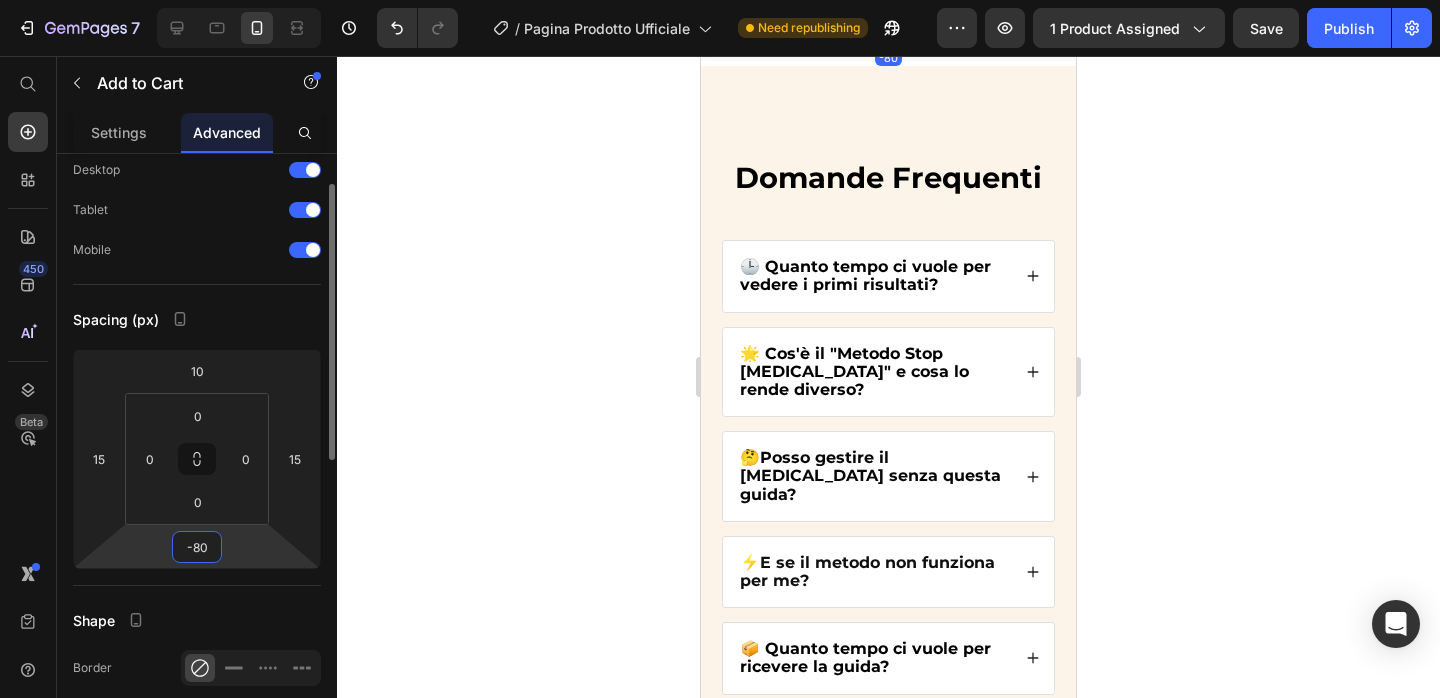 type on "-8" 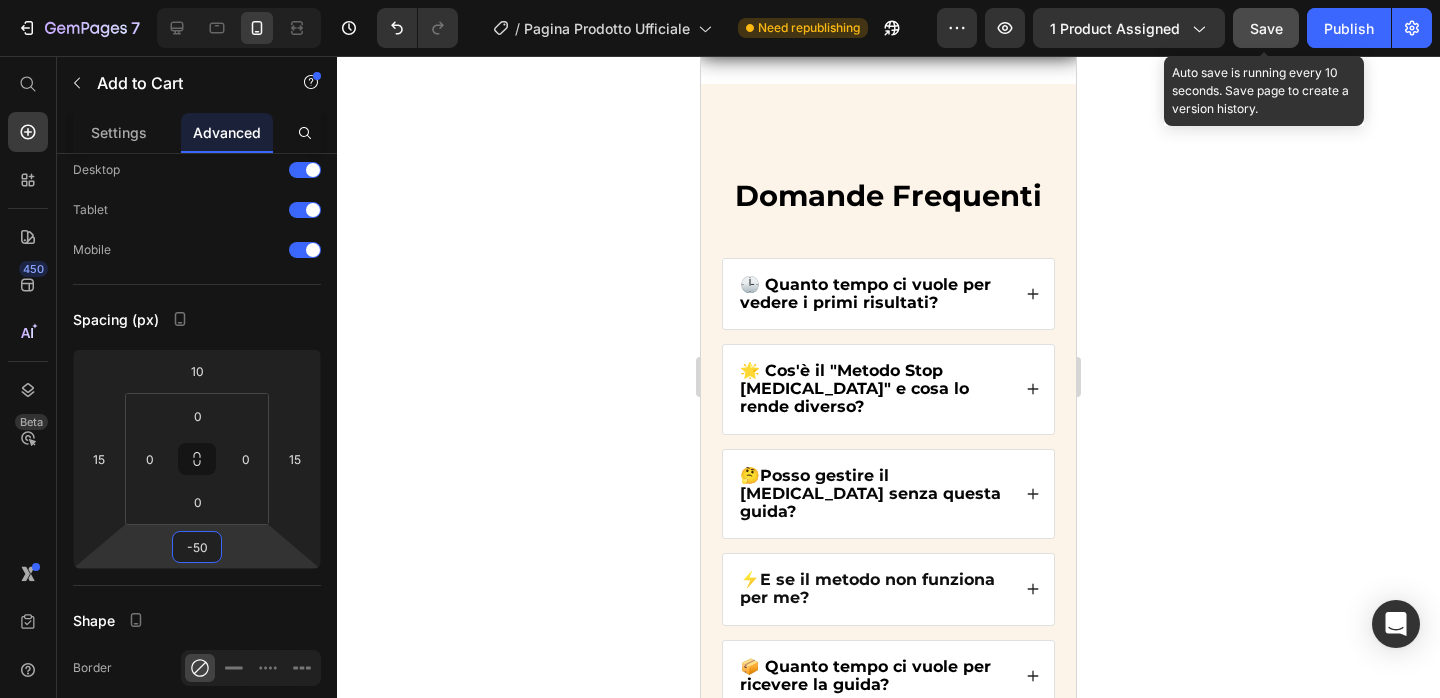 type on "-50" 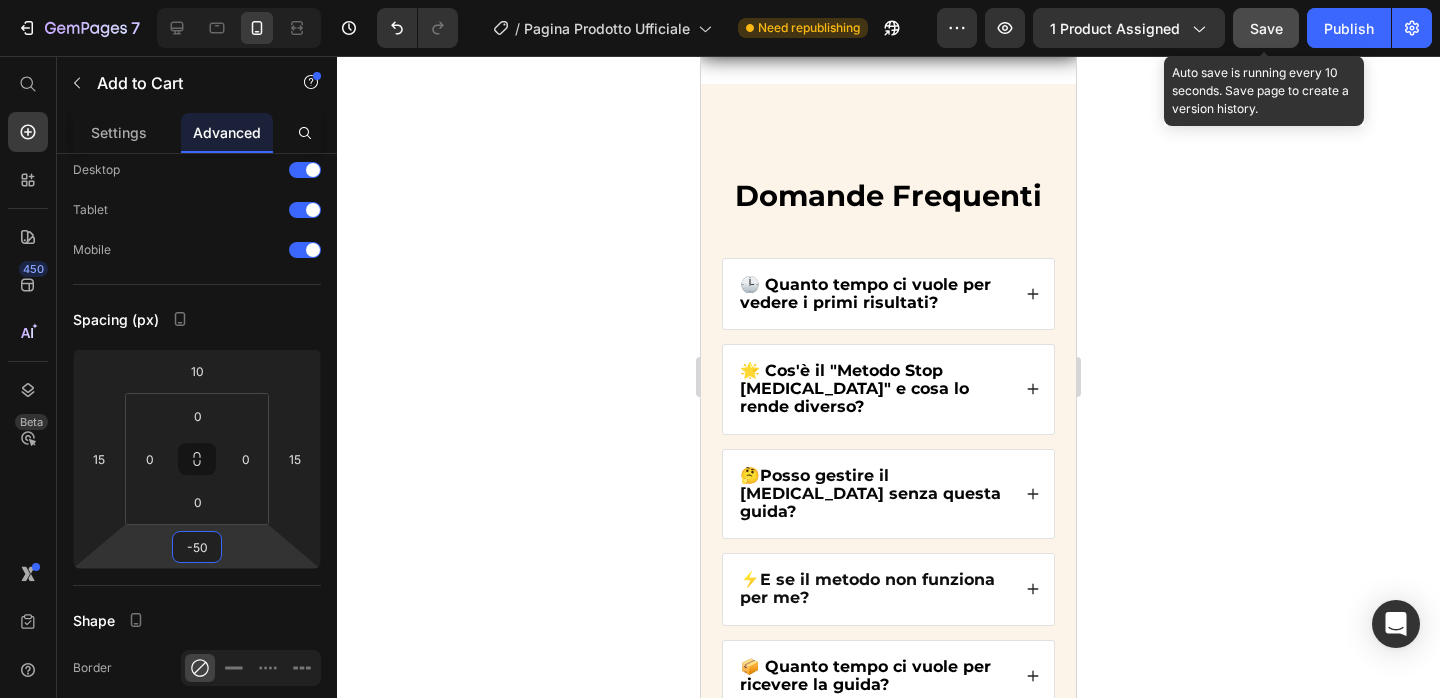 click on "Save" 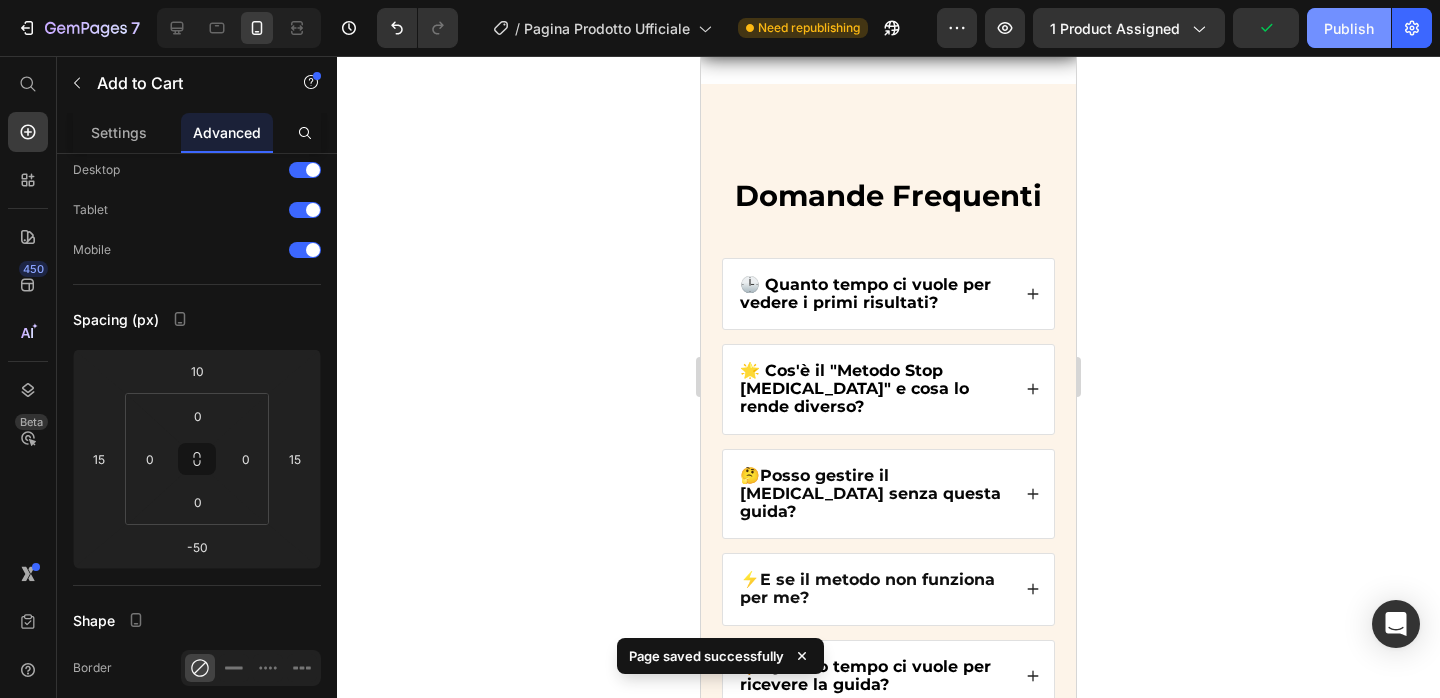 click on "Publish" 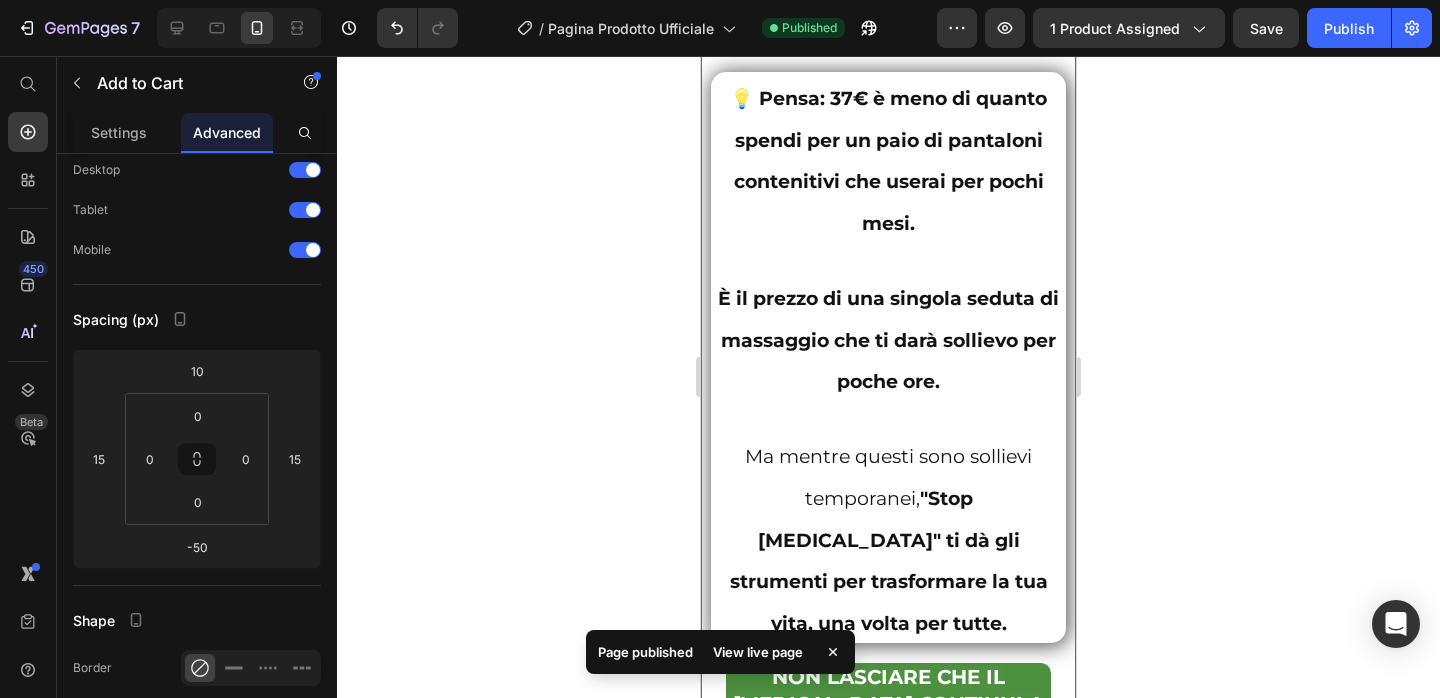 scroll, scrollTop: 11628, scrollLeft: 0, axis: vertical 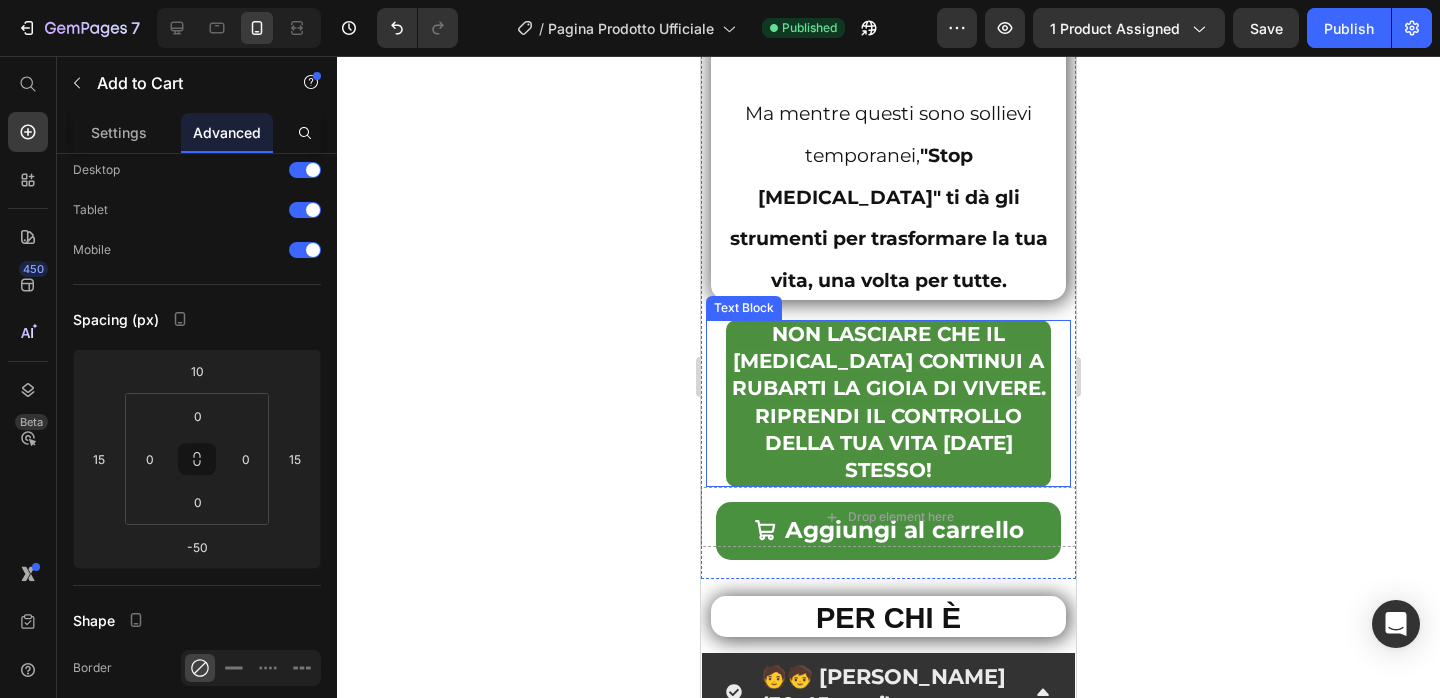 click on "NON LASCIARE CHE IL [MEDICAL_DATA] CONTINUI A RUBARTI LA GIOIA DI VIVERE. RIPRENDI IL CONTROLLO DELLA TUA VITA [DATE] STESSO!" at bounding box center [888, 403] 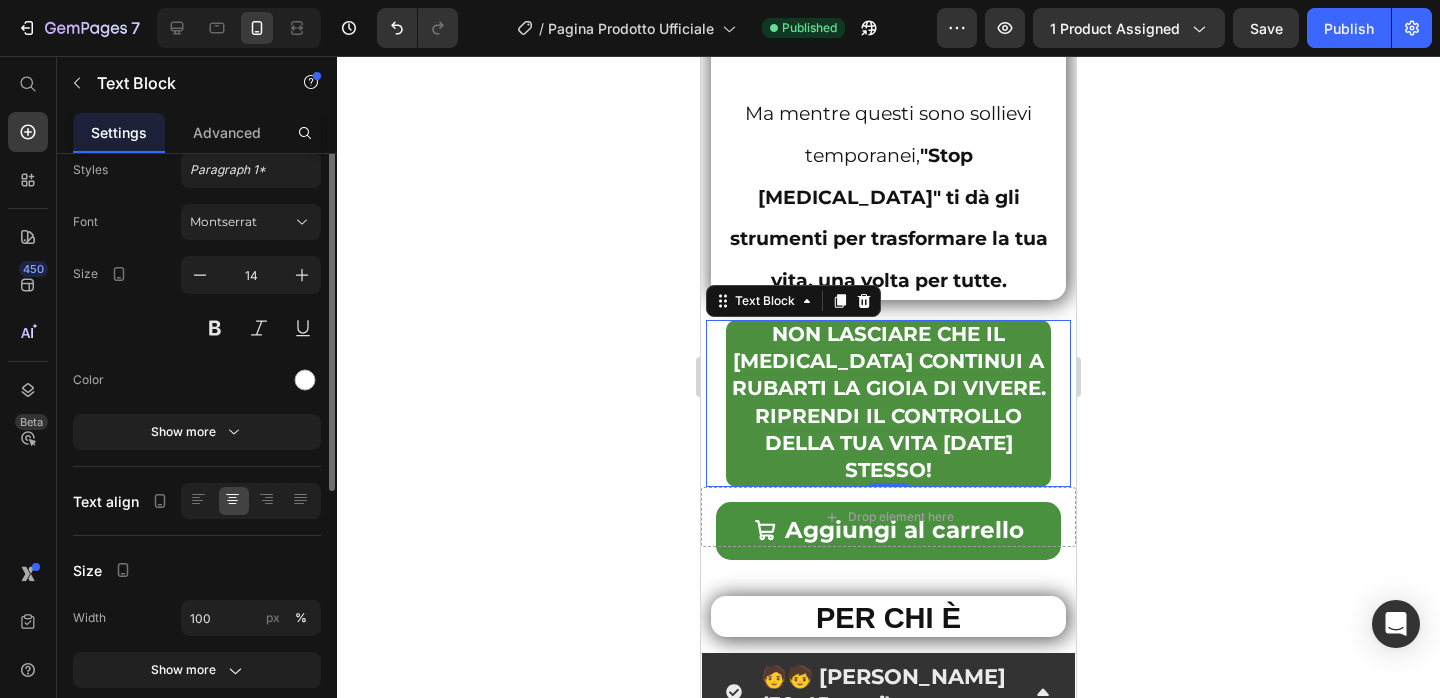 scroll, scrollTop: 0, scrollLeft: 0, axis: both 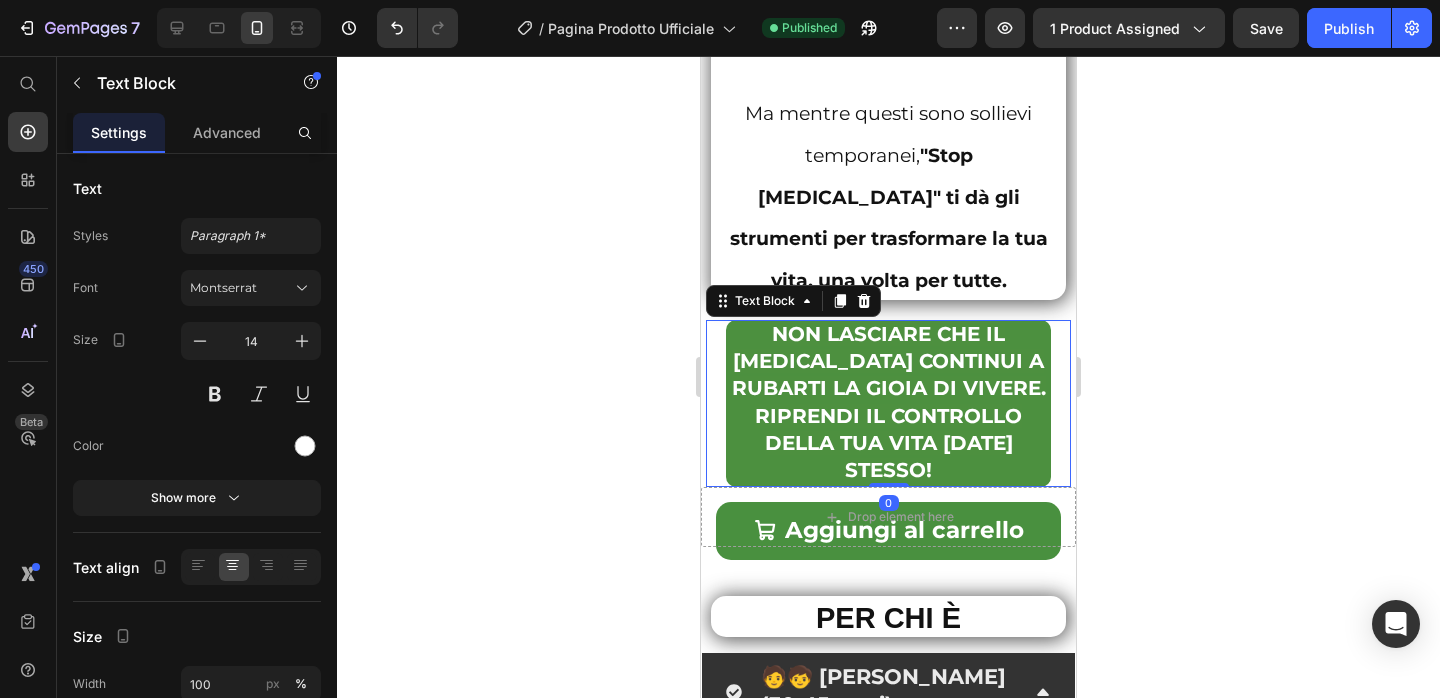 click 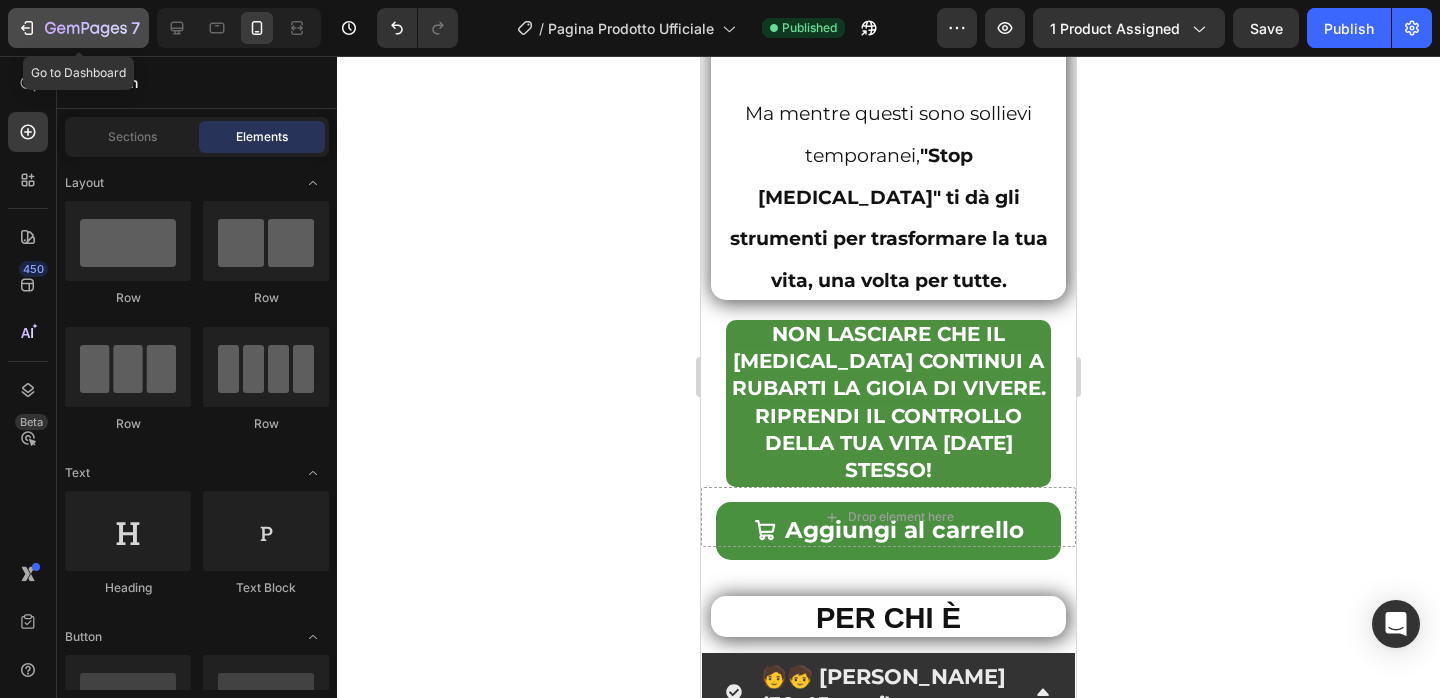 click 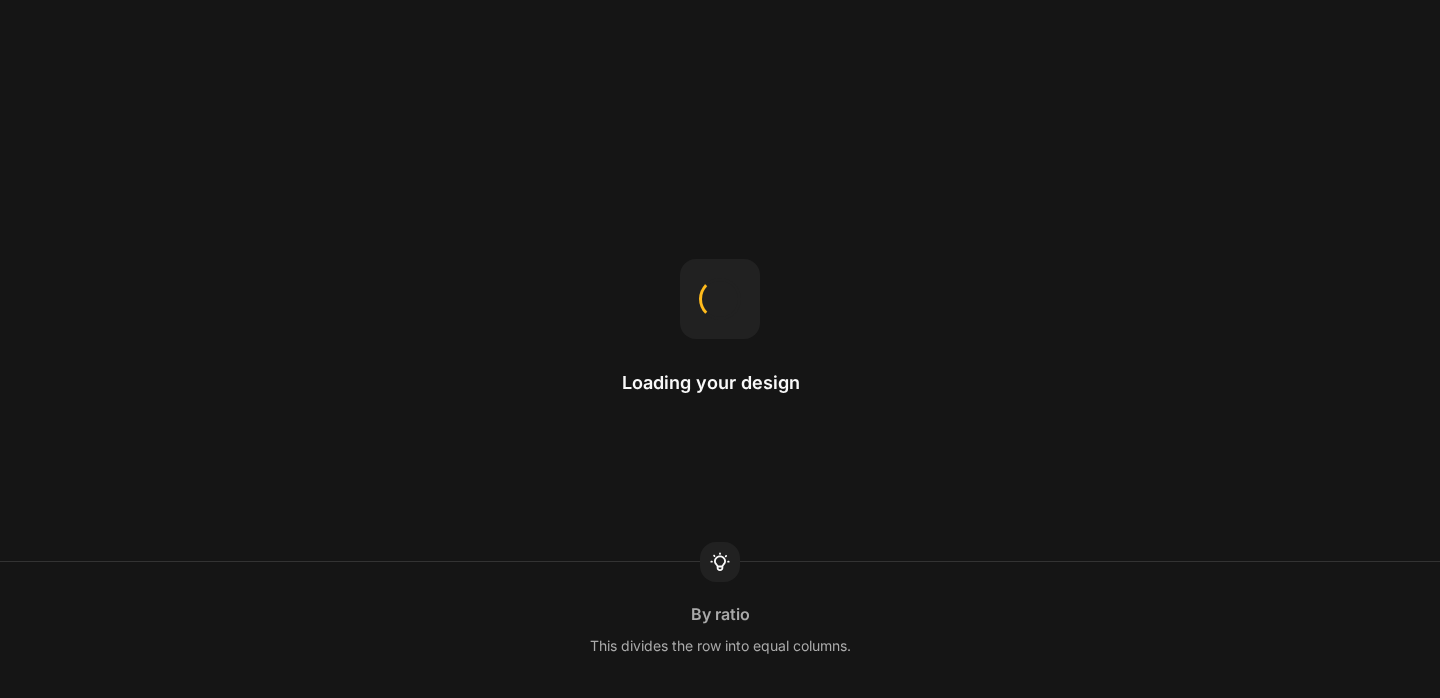 scroll, scrollTop: 0, scrollLeft: 0, axis: both 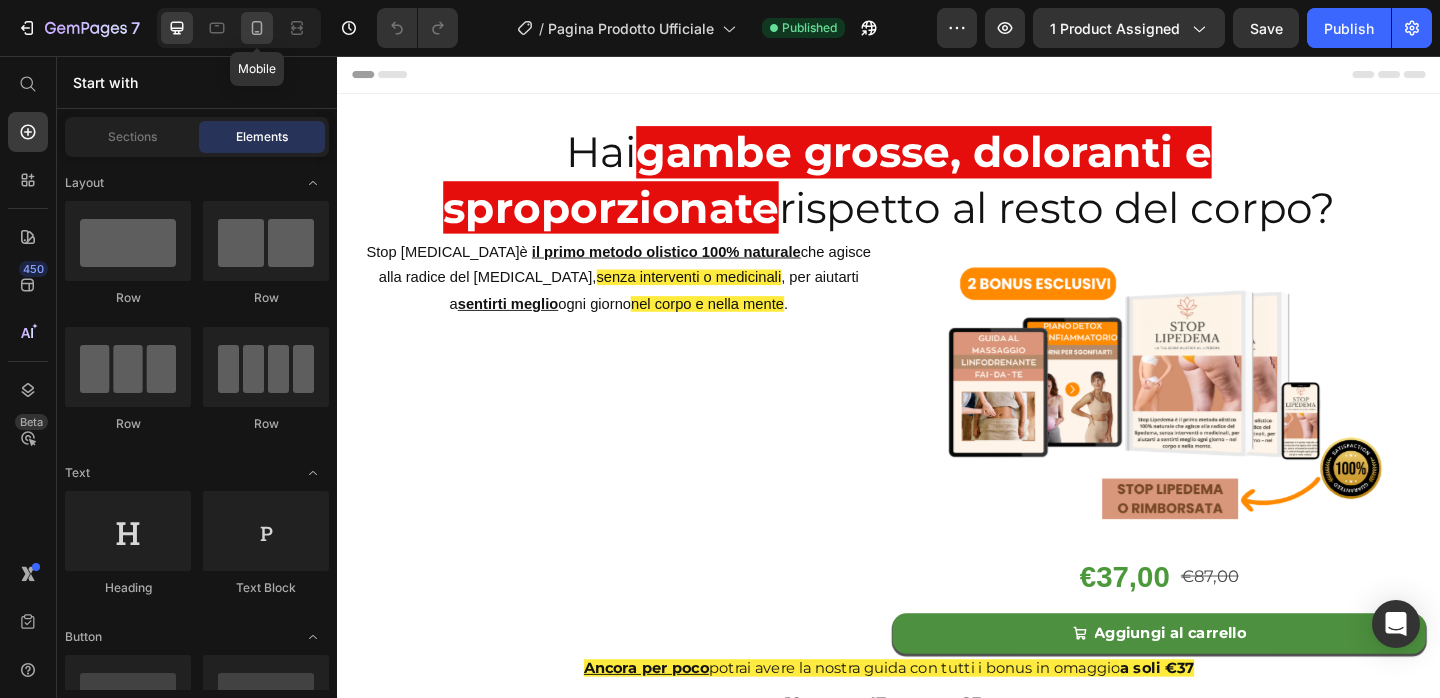 click 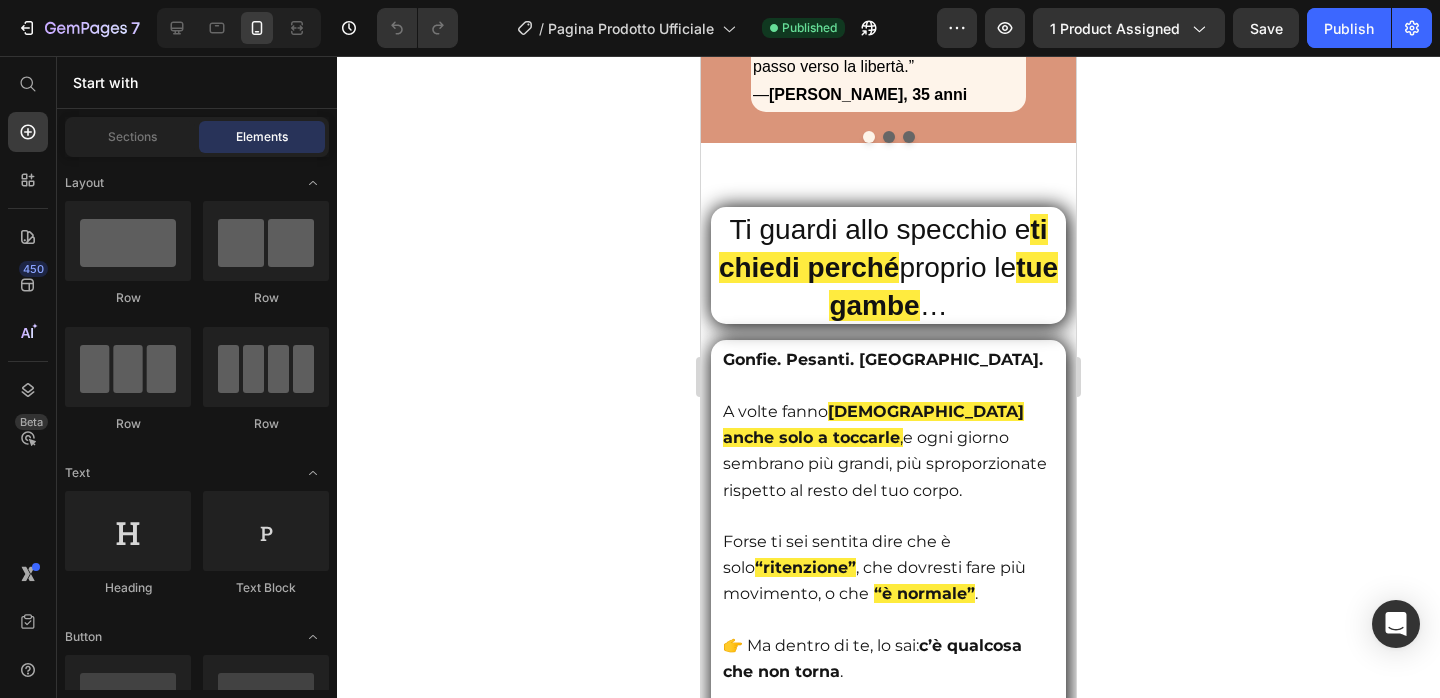 scroll, scrollTop: 2035, scrollLeft: 0, axis: vertical 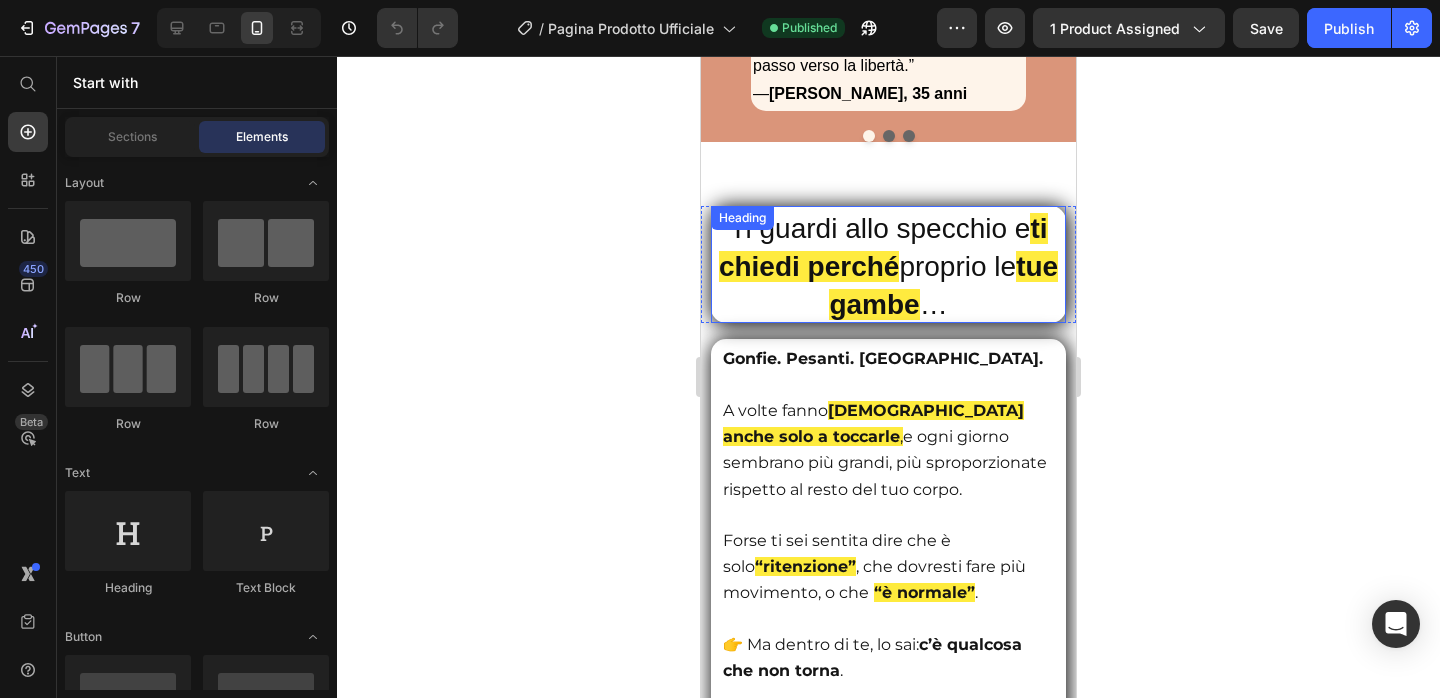 click on "Ti guardi allo specchio e  ti chiedi perché  proprio le  tue gambe …" at bounding box center [888, 264] 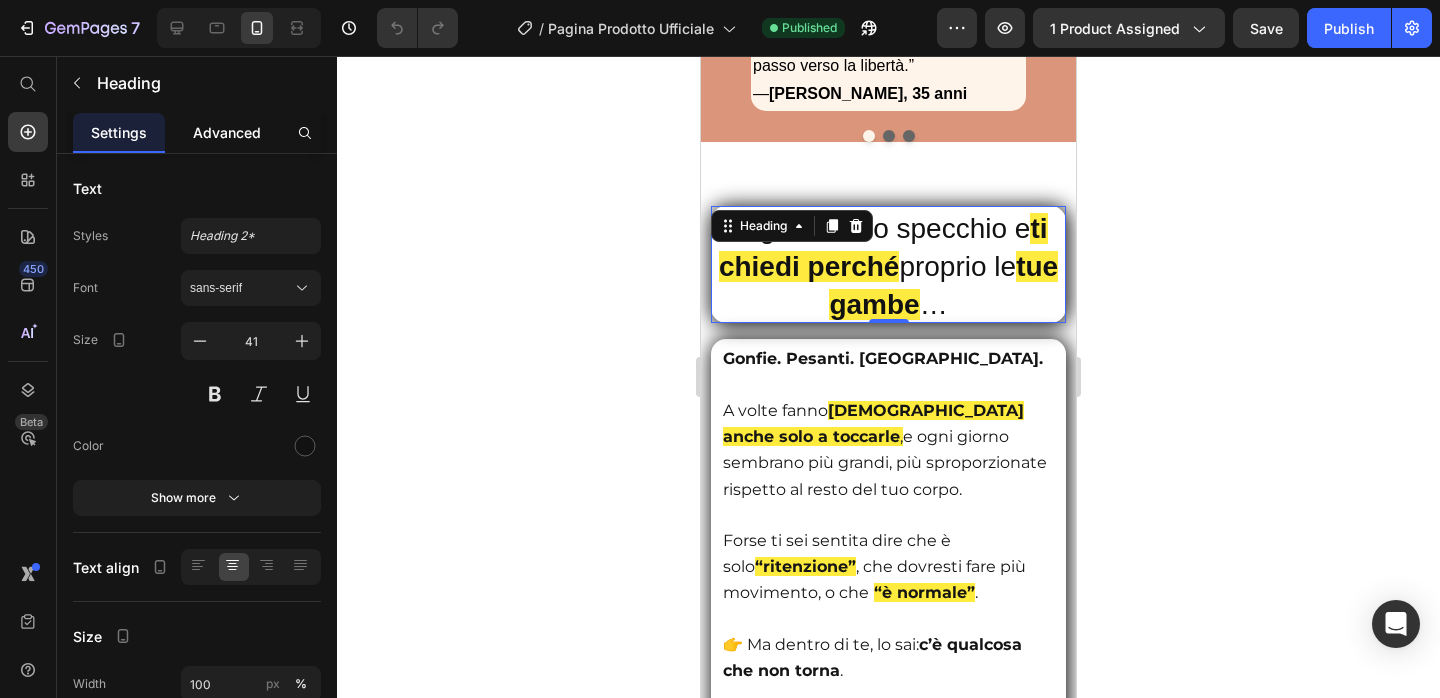 click on "Advanced" at bounding box center [227, 132] 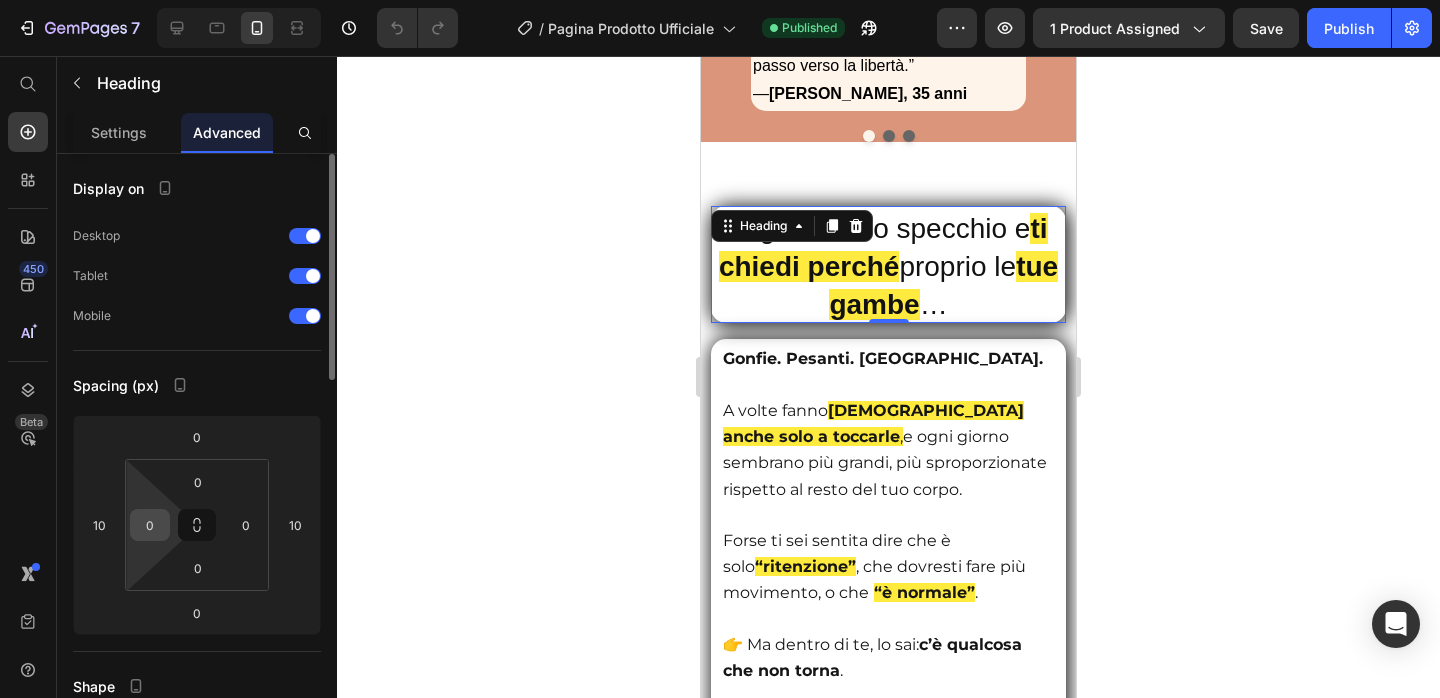 click on "0" at bounding box center [150, 525] 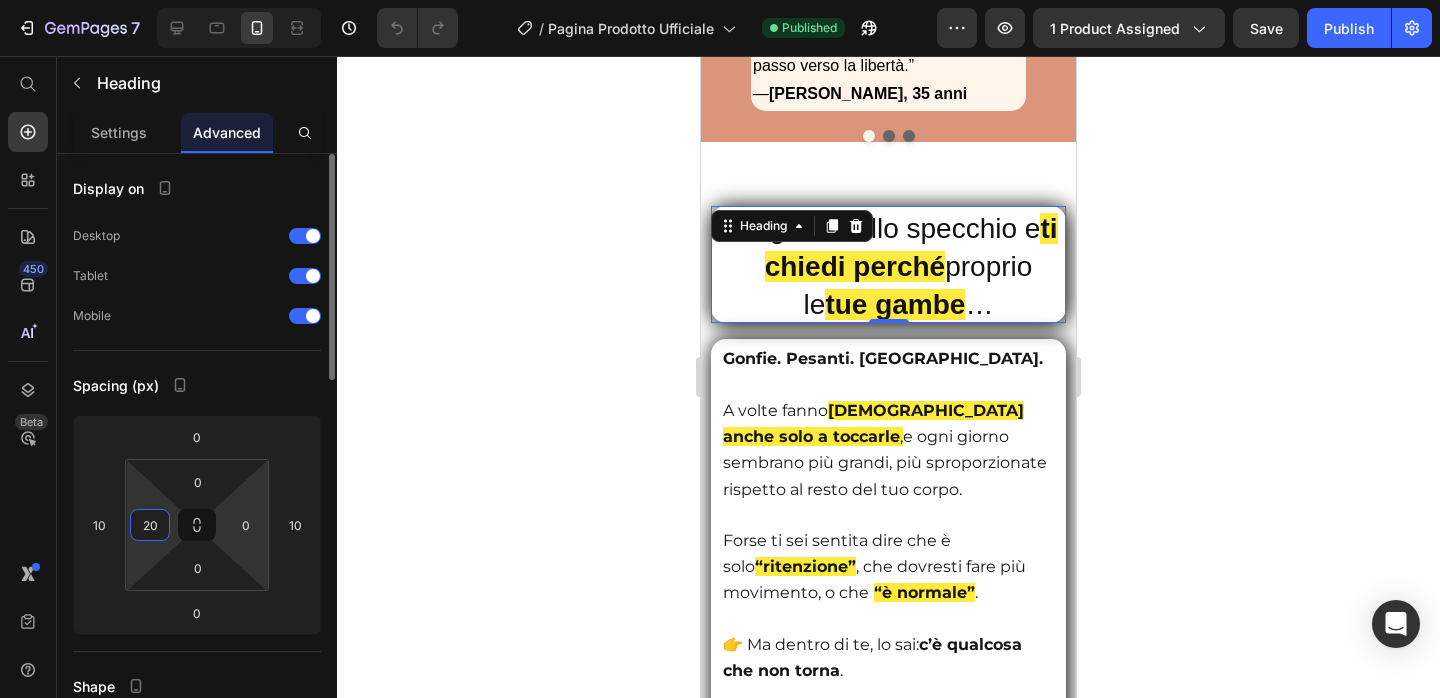 type on "2" 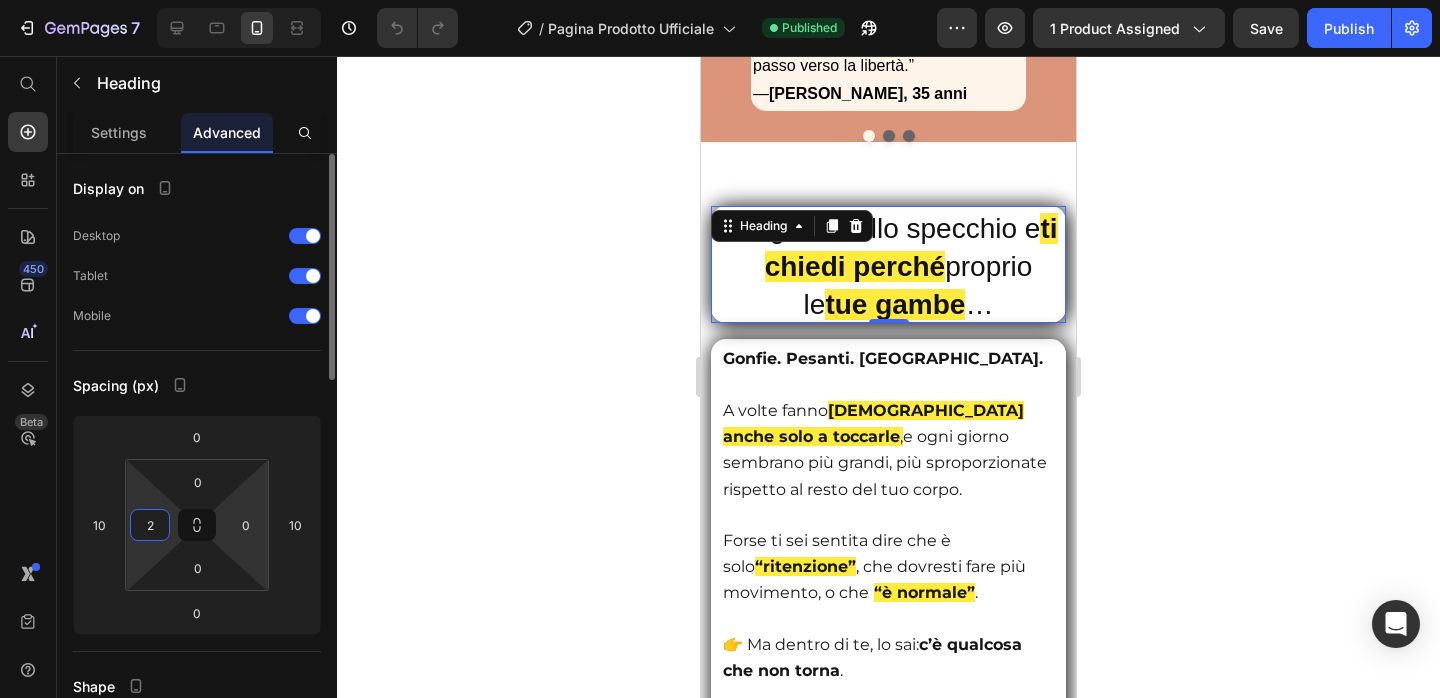 type 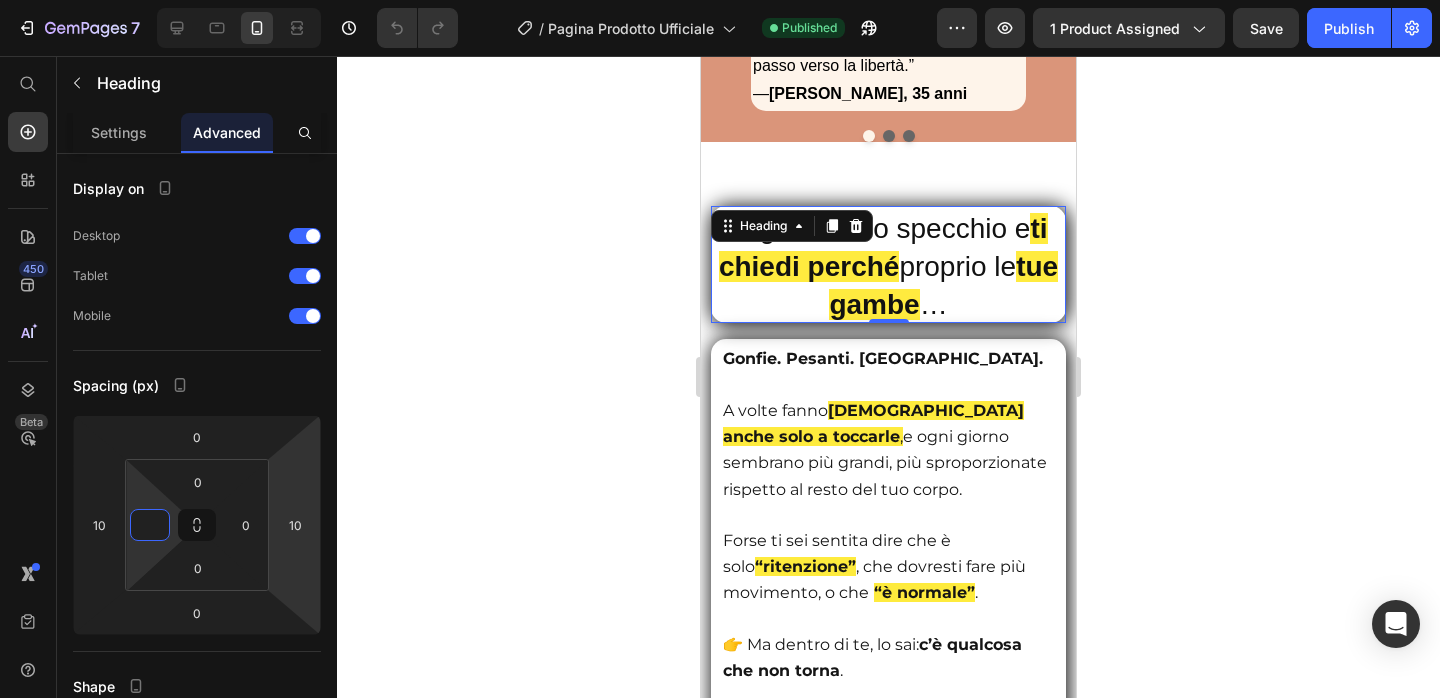 click 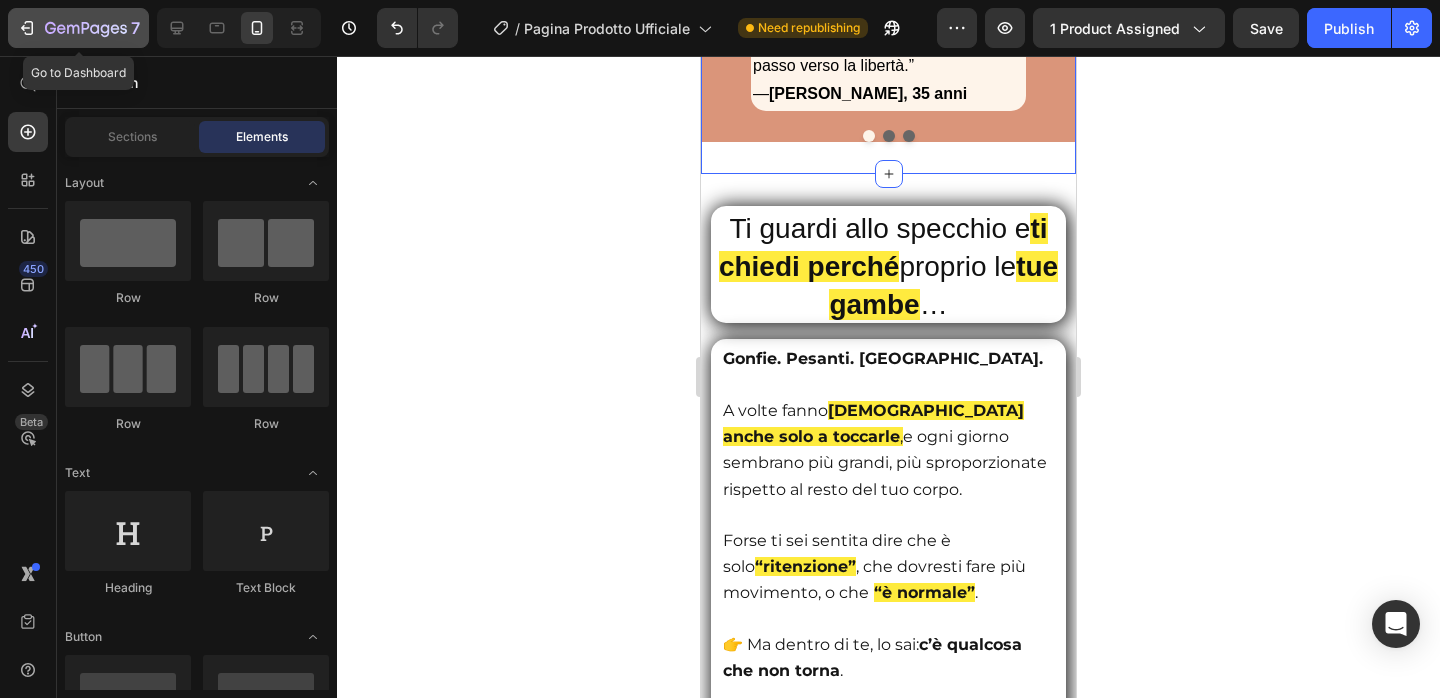 click 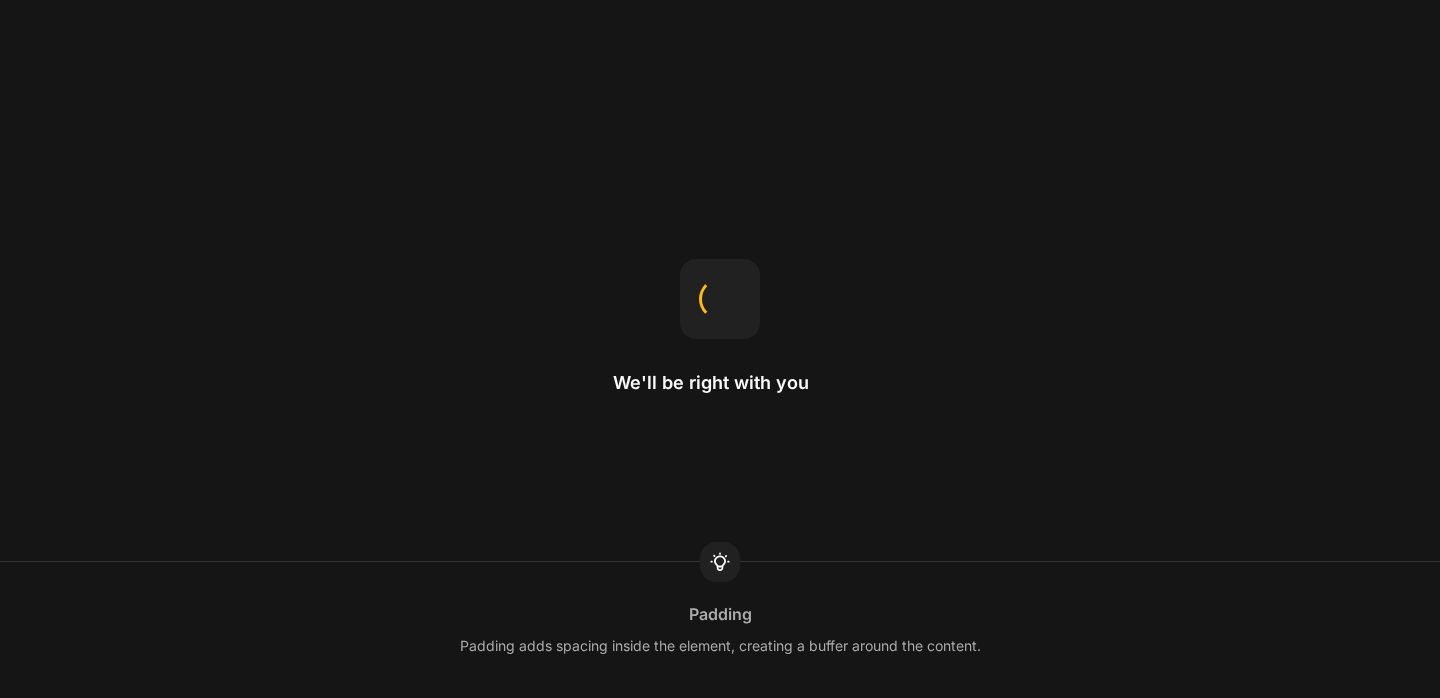 scroll, scrollTop: 0, scrollLeft: 0, axis: both 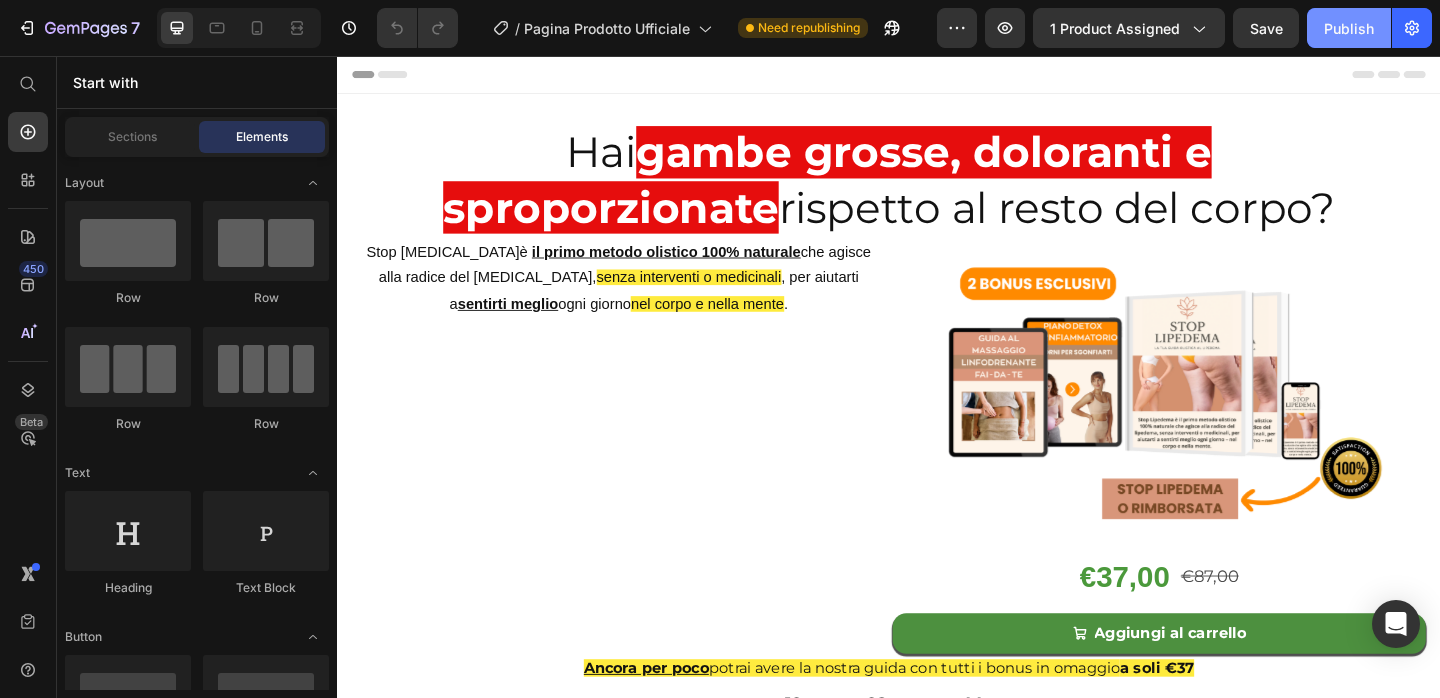 click on "Publish" at bounding box center [1349, 28] 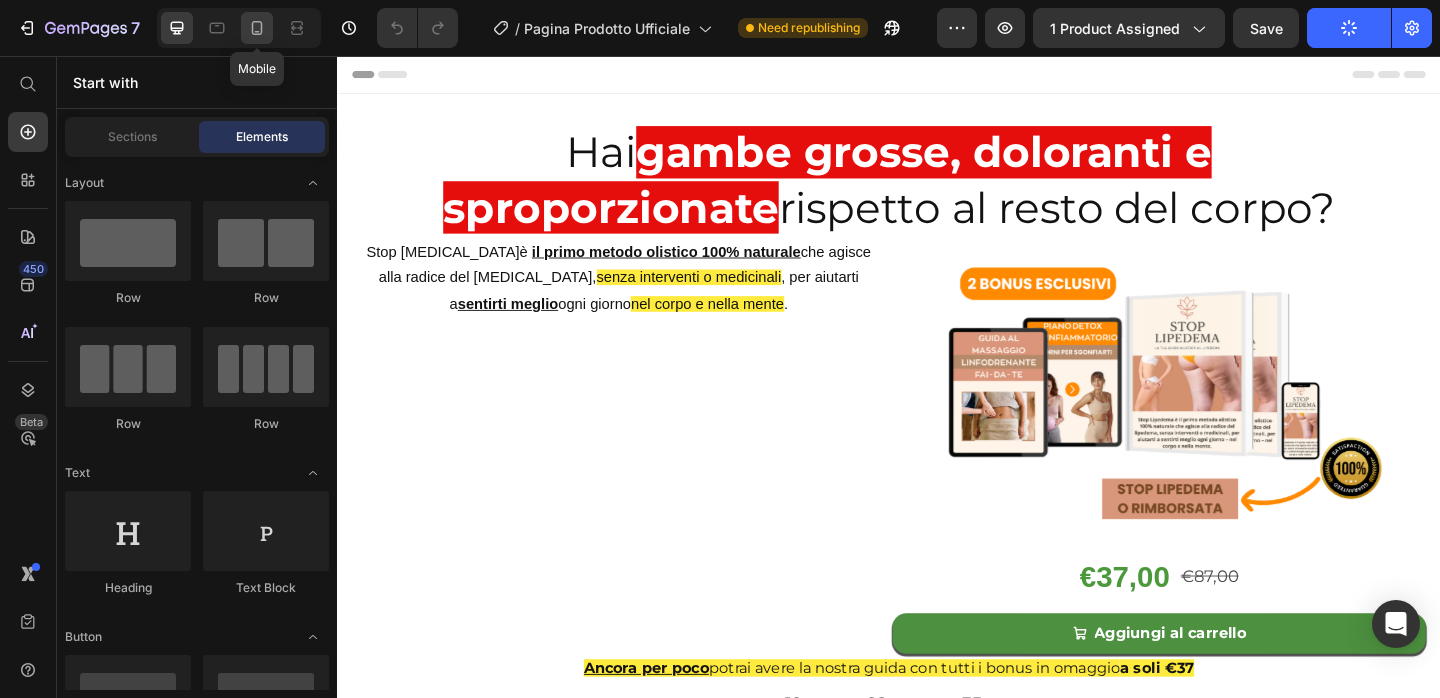 click 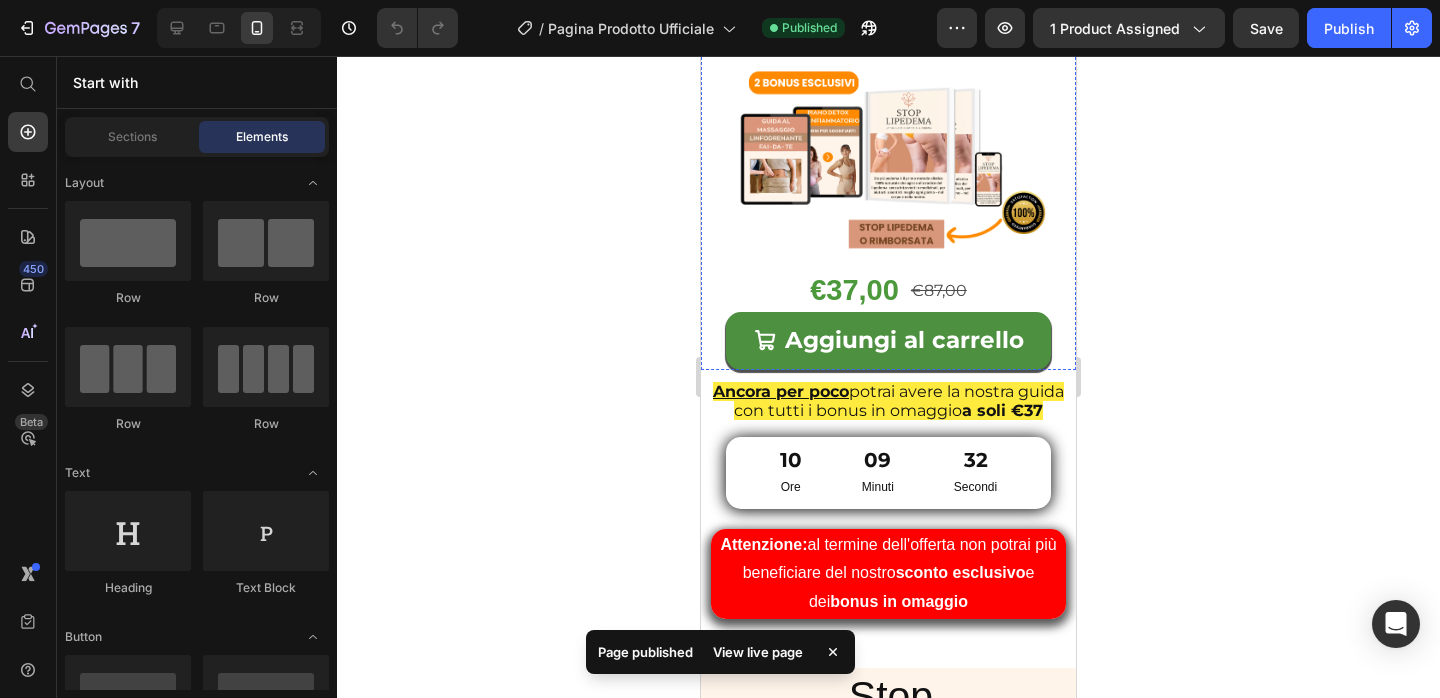 scroll, scrollTop: 408, scrollLeft: 0, axis: vertical 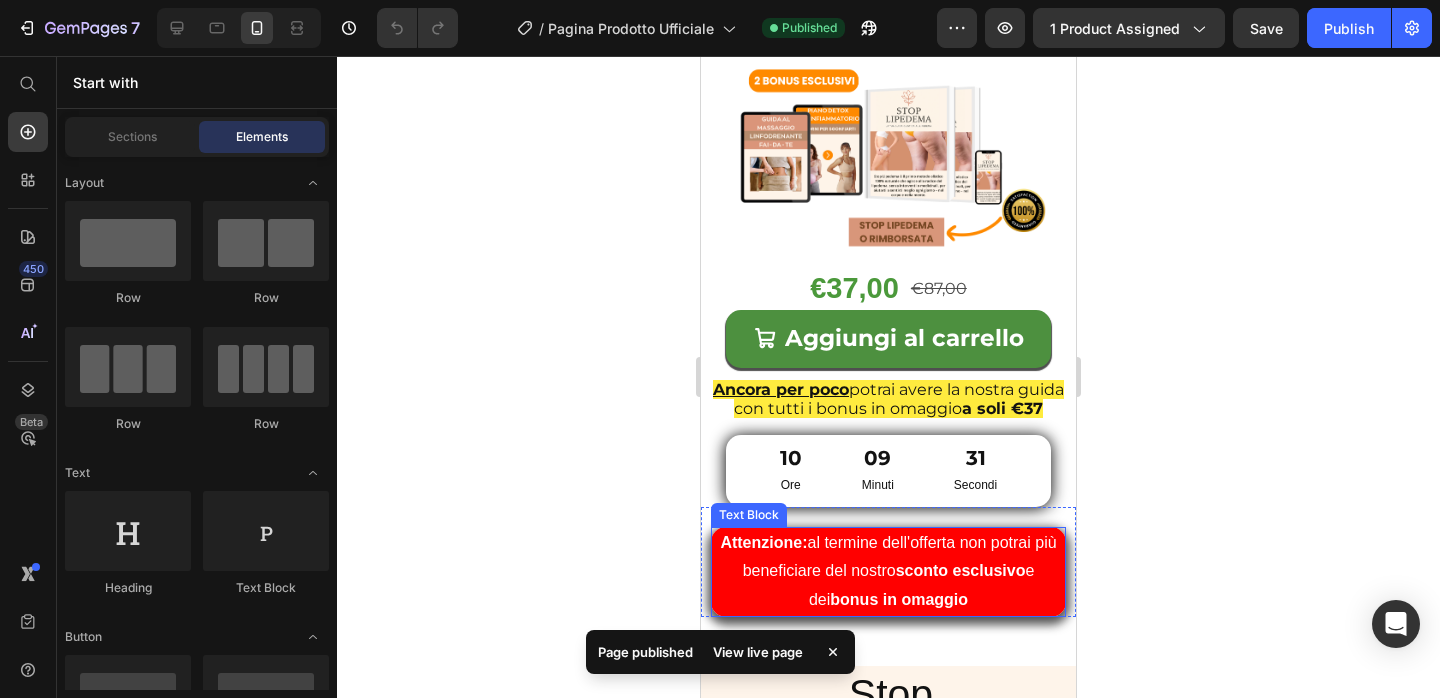click on "Attenzione:  al termine dell'offerta non potrai più beneficiare del nostro  sconto esclusivo  e dei  bonus in omaggio" at bounding box center [888, 571] 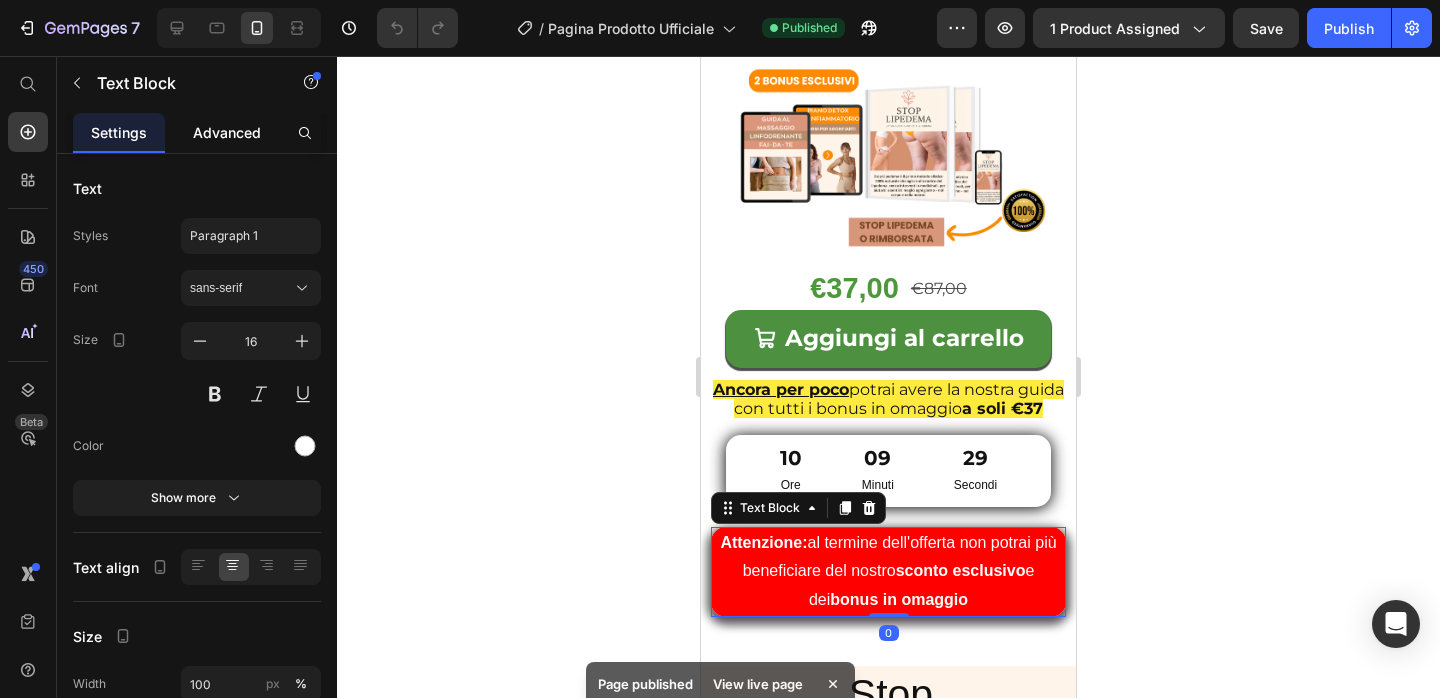 click on "Advanced" at bounding box center (227, 132) 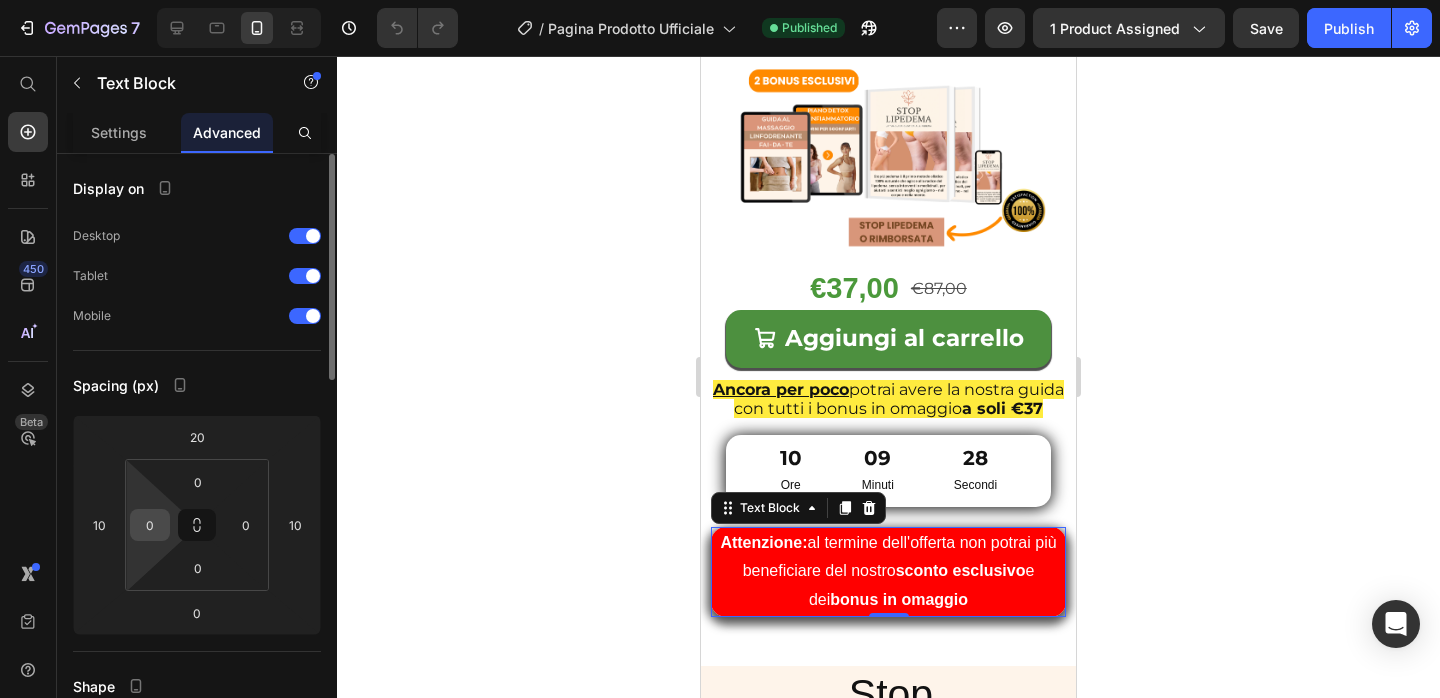 click on "0" at bounding box center (150, 525) 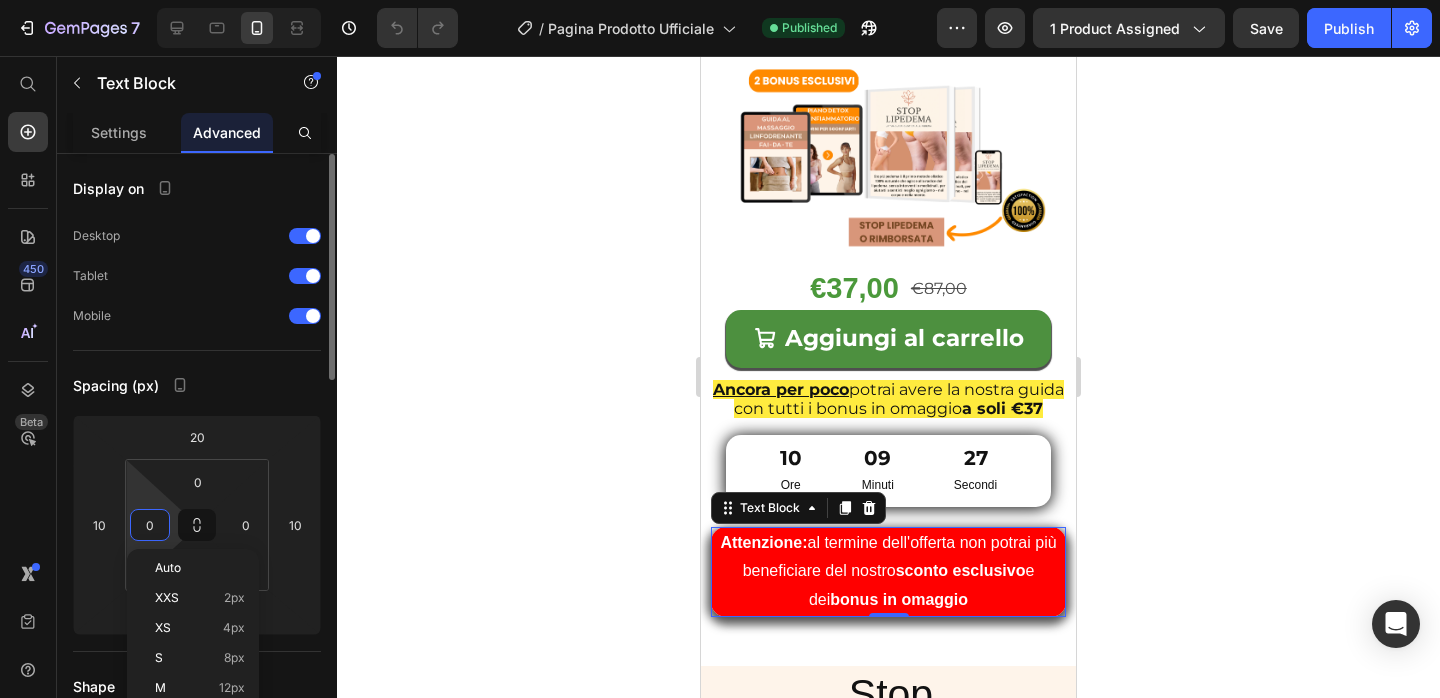 type on "5" 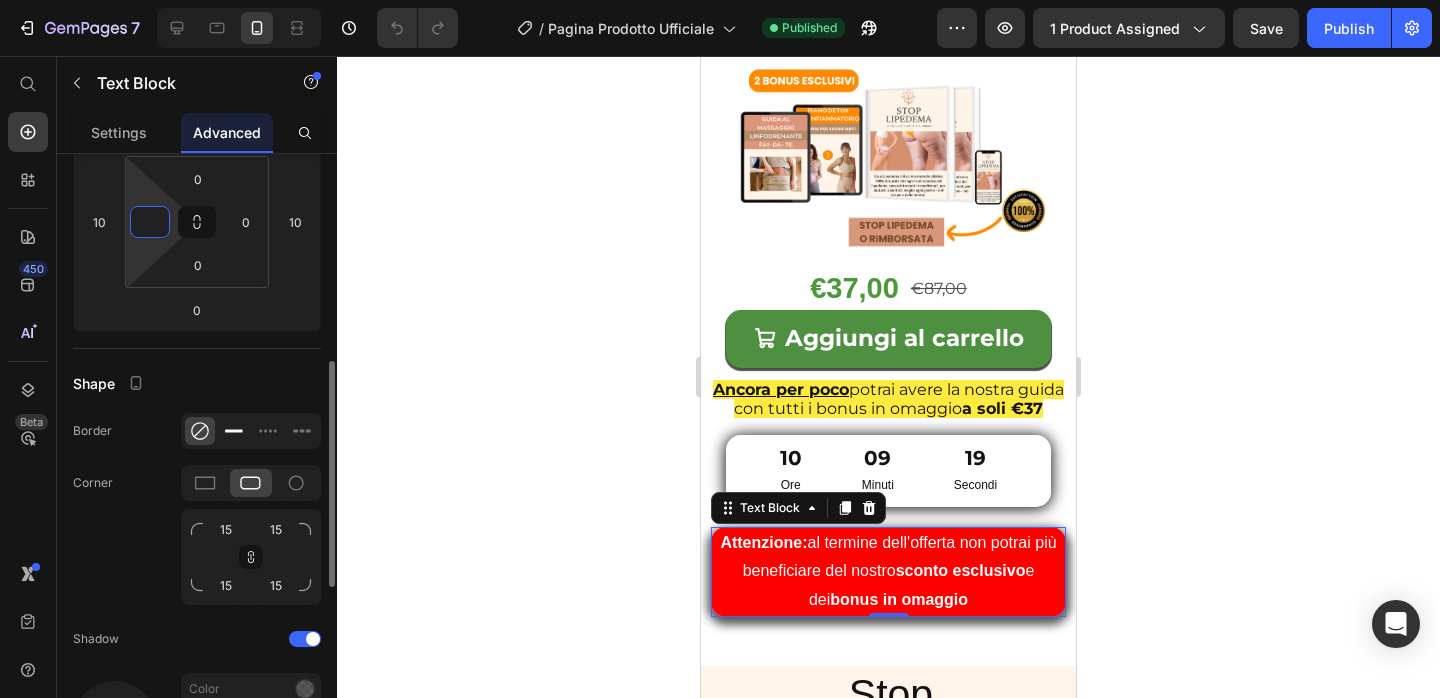 scroll, scrollTop: 388, scrollLeft: 0, axis: vertical 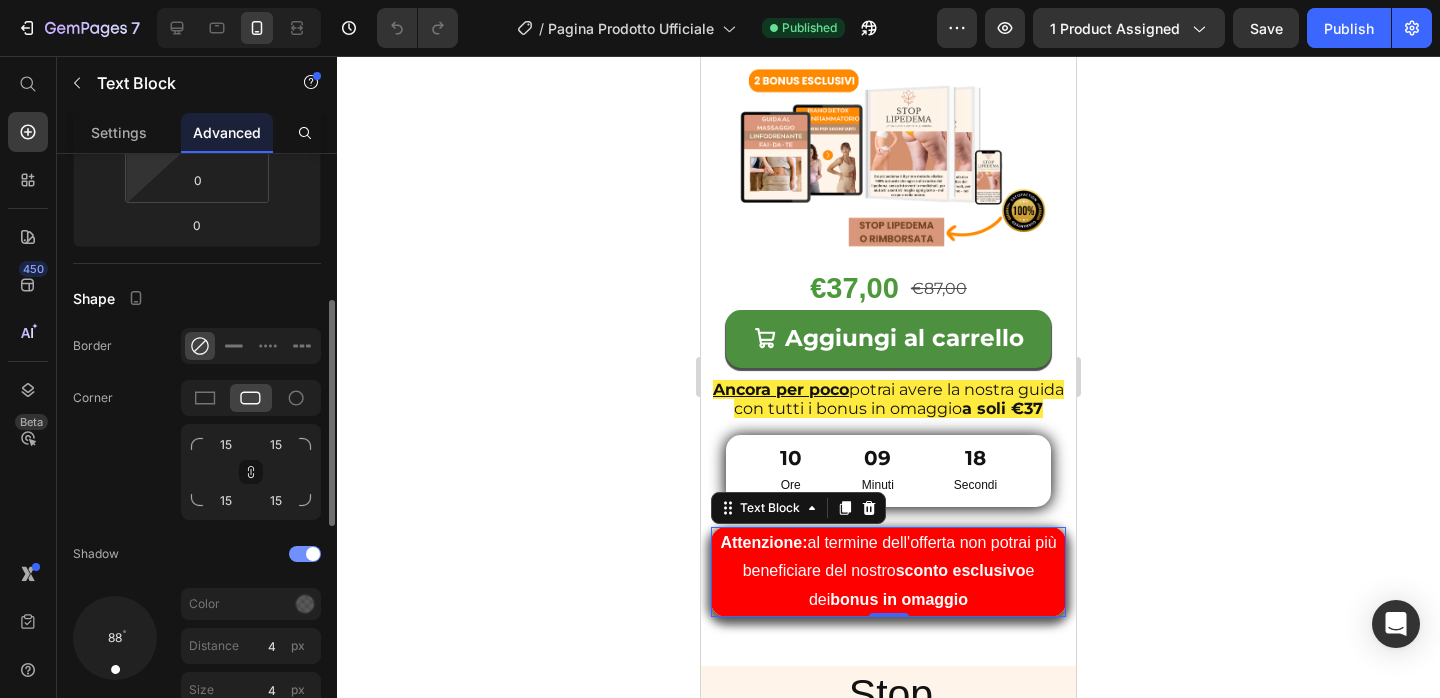 click at bounding box center [313, 554] 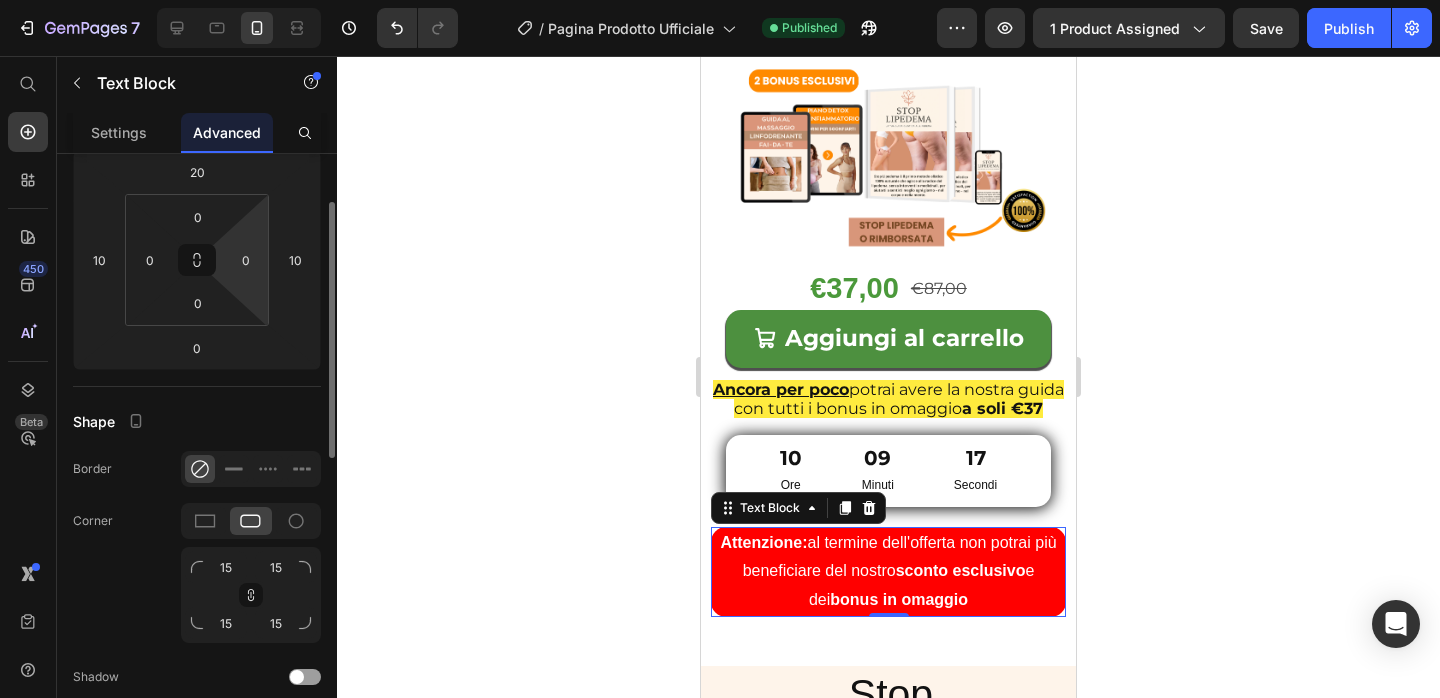 scroll, scrollTop: 219, scrollLeft: 0, axis: vertical 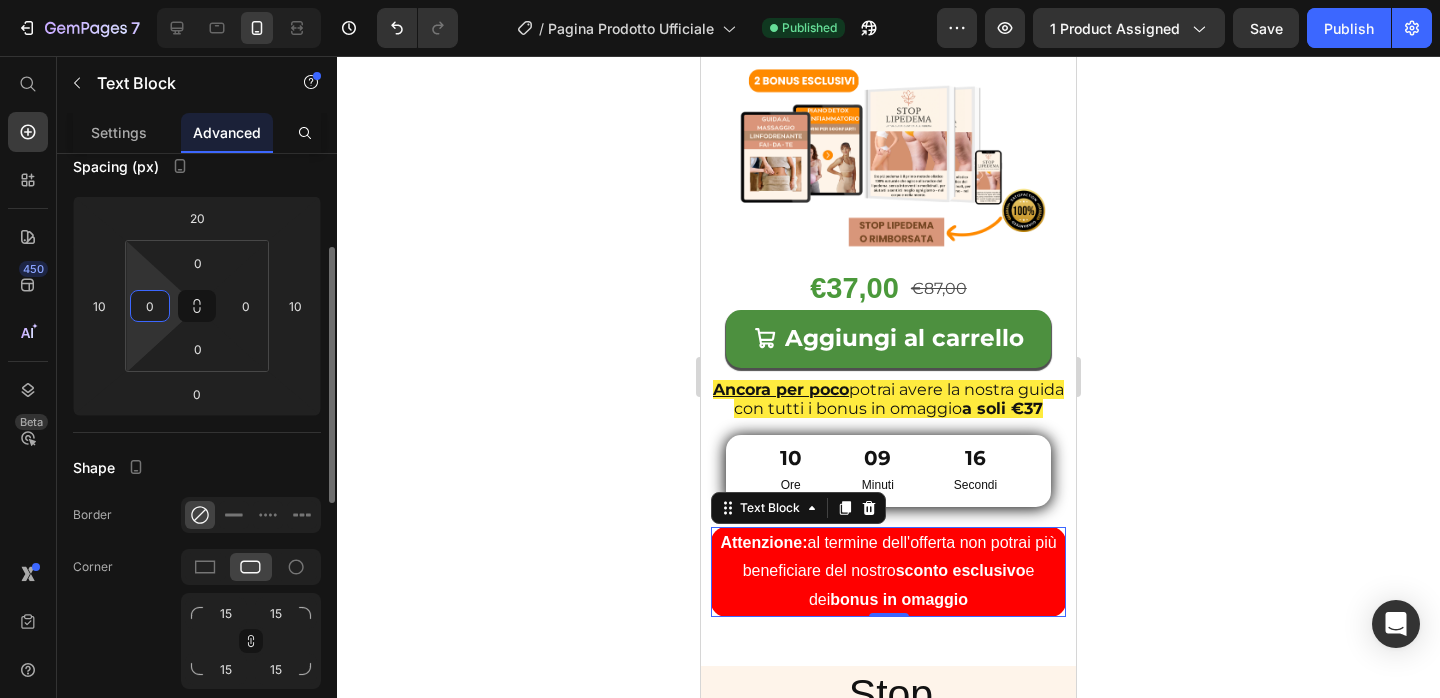 click on "0" at bounding box center [150, 306] 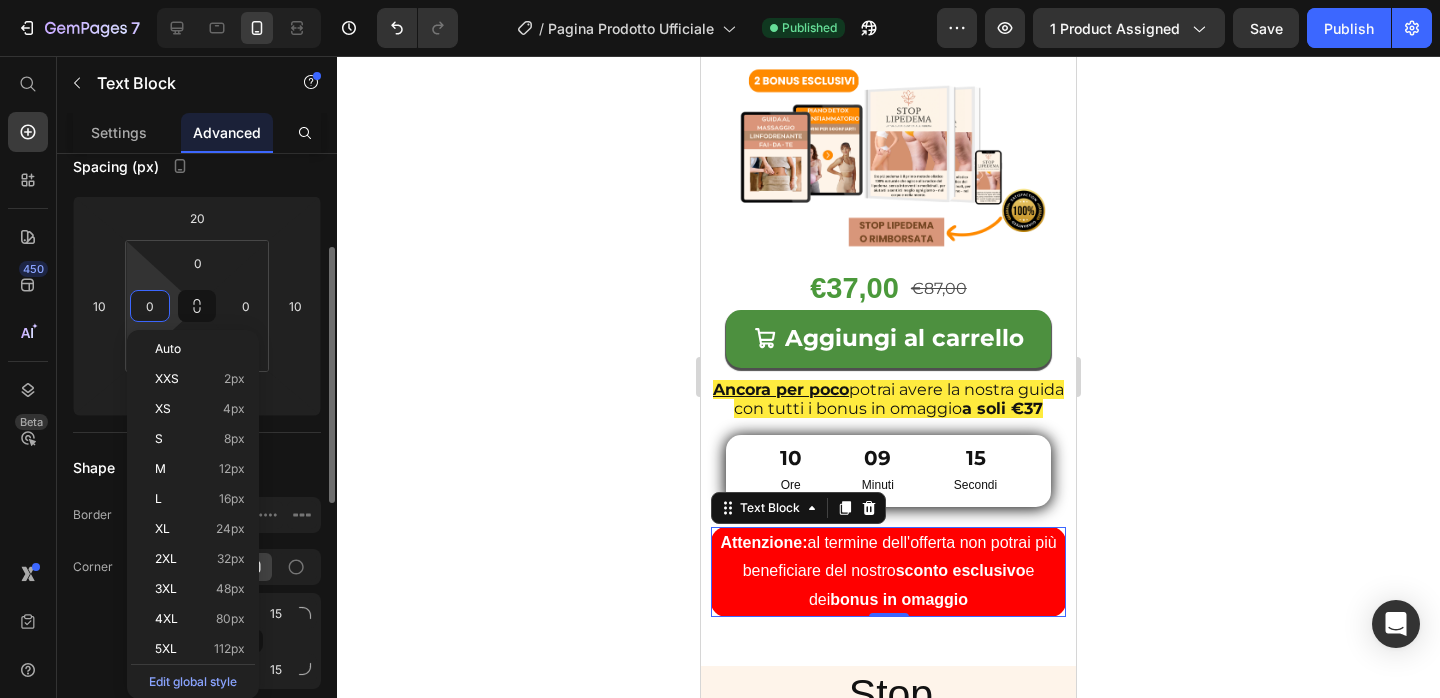 type on "5" 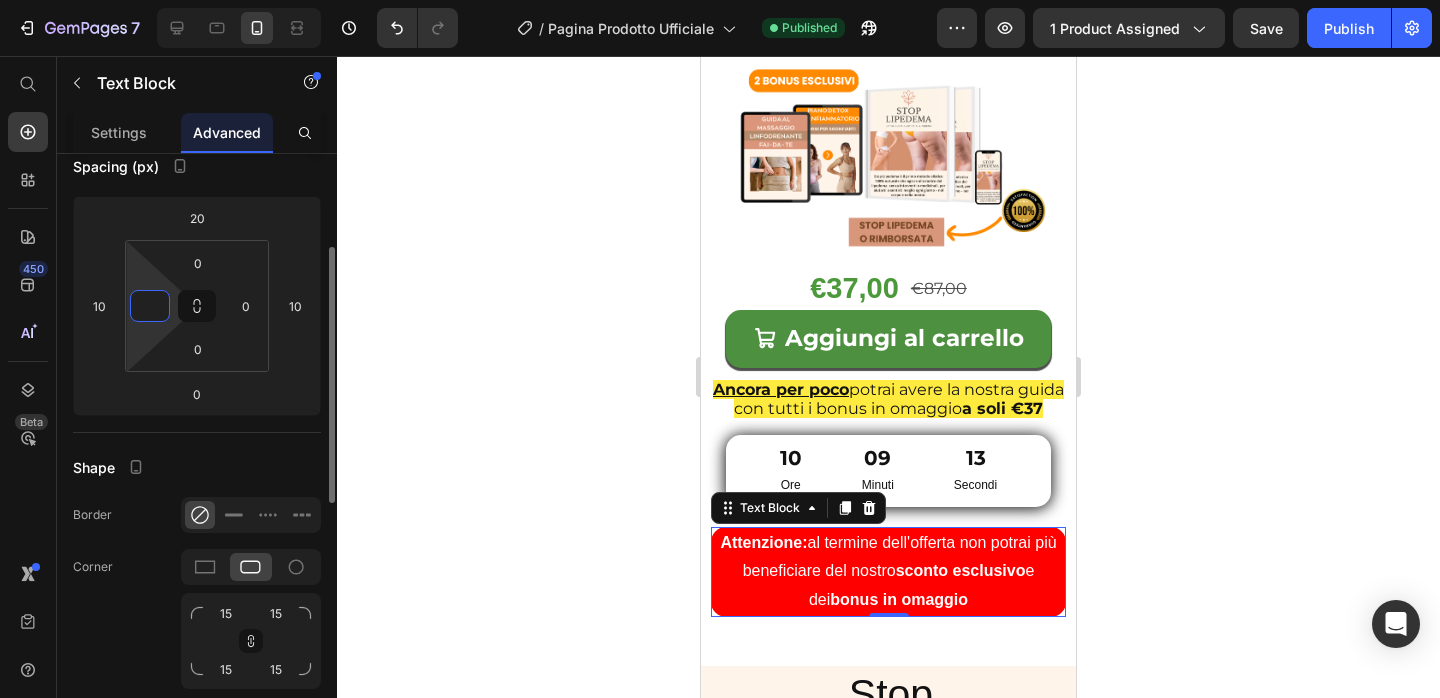 type on "5" 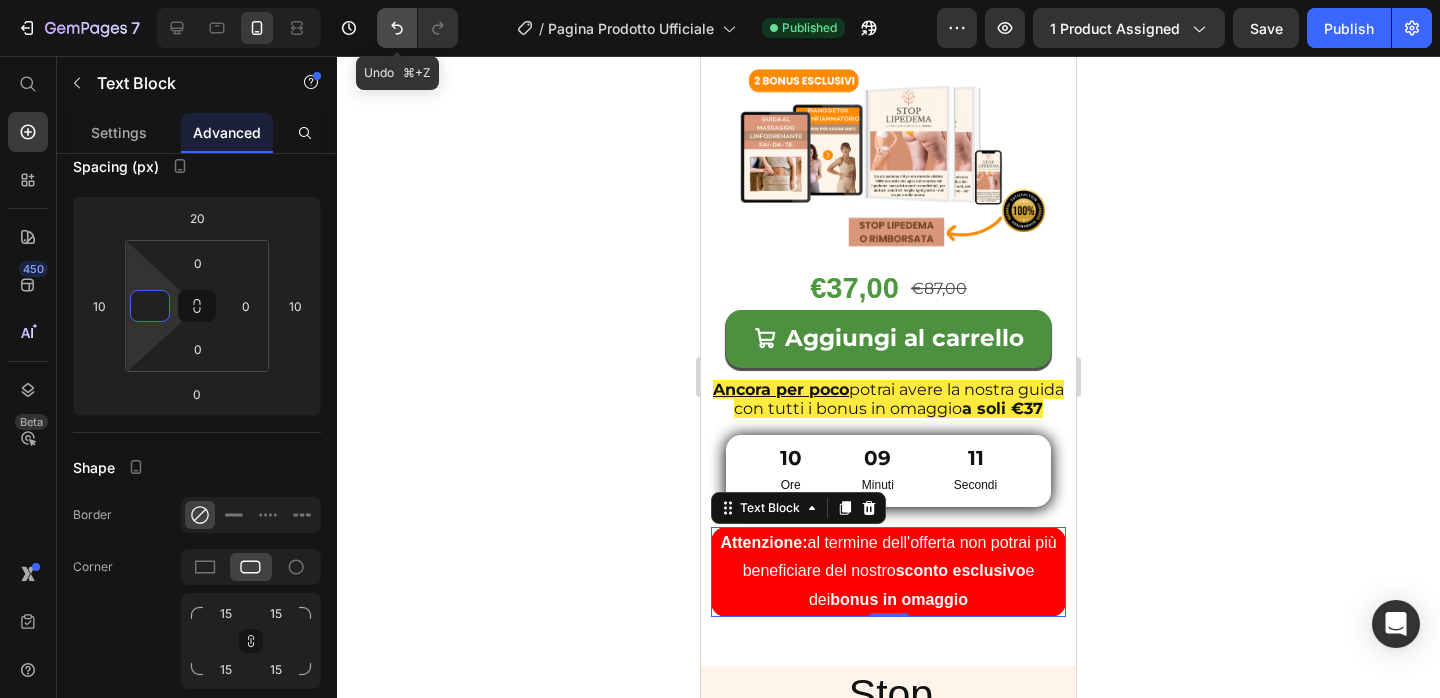 click 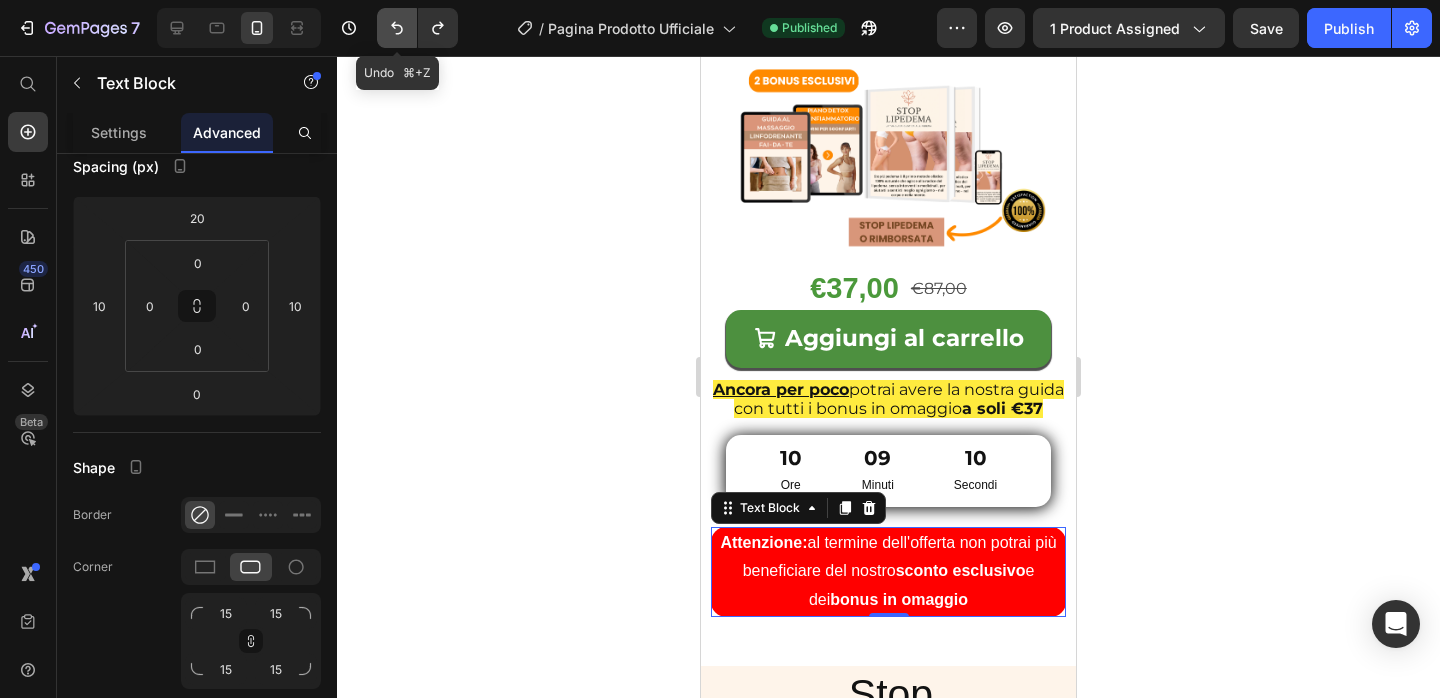 click 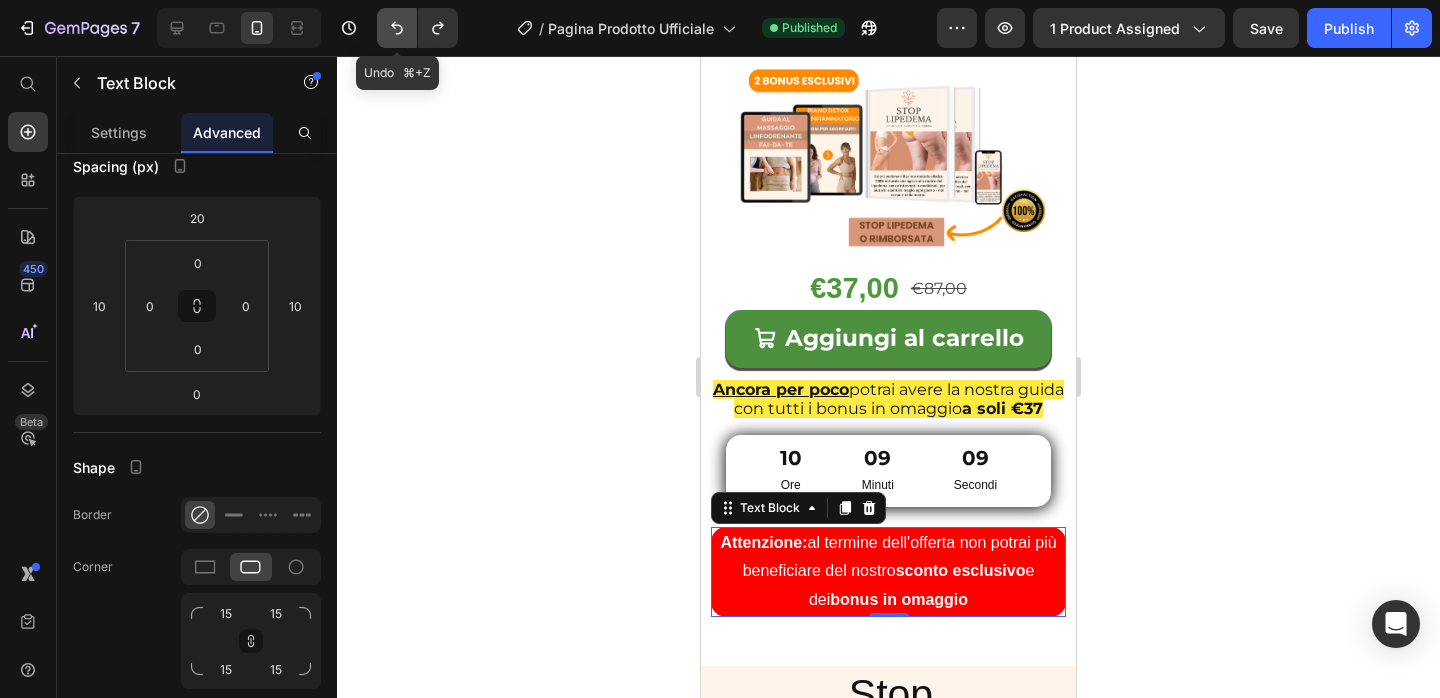 click 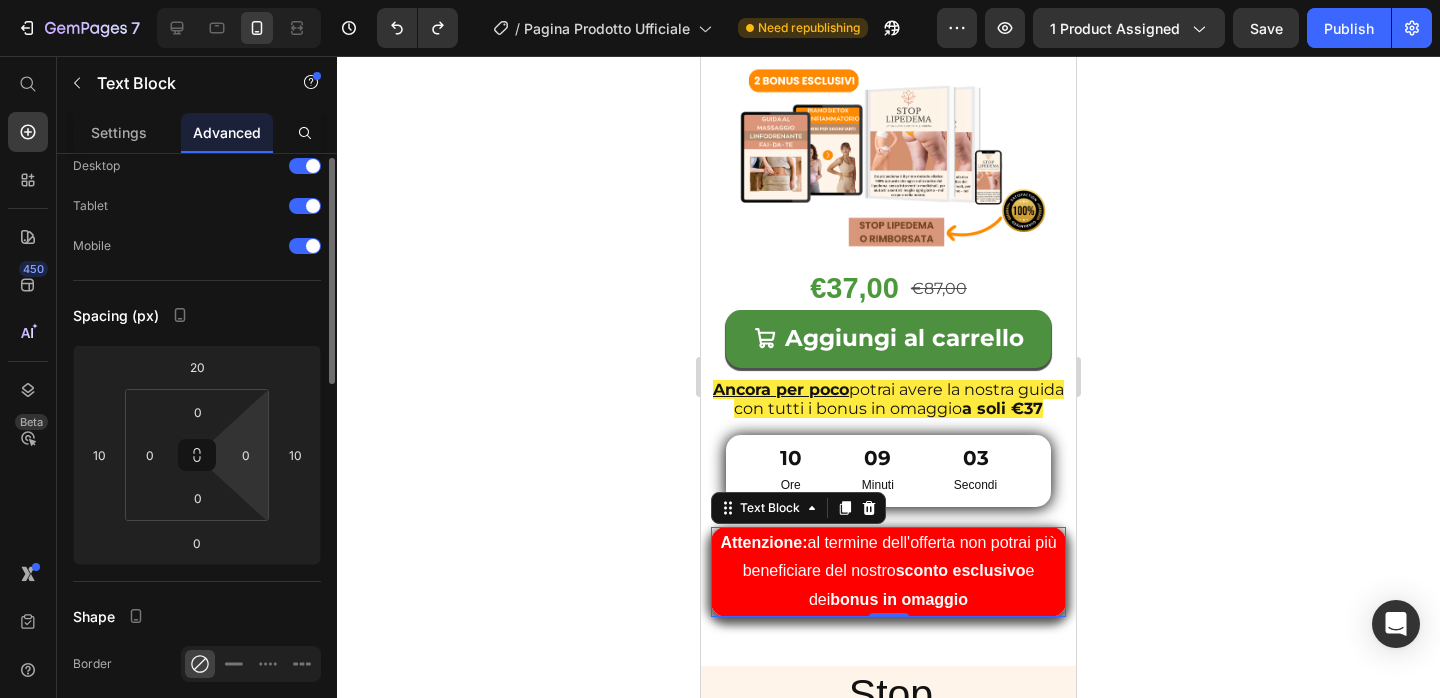 scroll, scrollTop: 0, scrollLeft: 0, axis: both 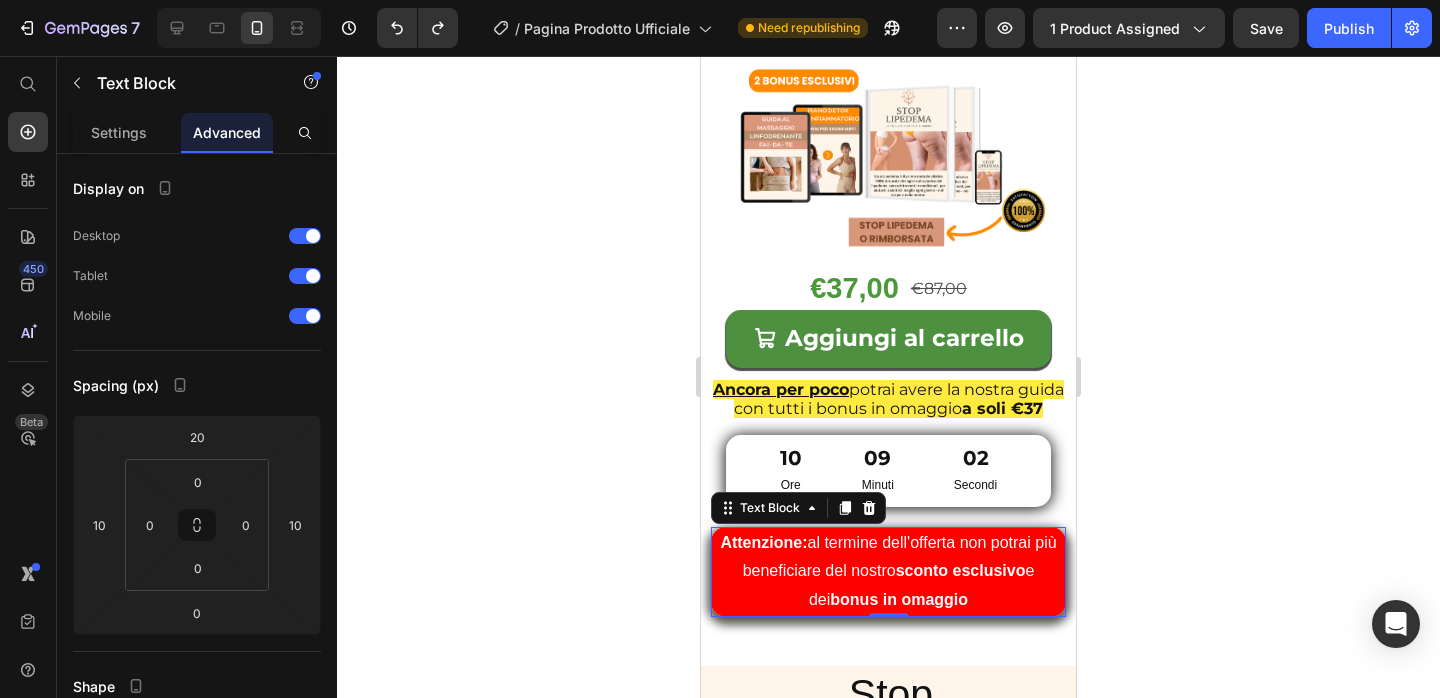 click on "Attenzione:  al termine dell'offerta non potrai più beneficiare del nostro  sconto esclusivo  e dei  bonus in omaggio" at bounding box center (888, 572) 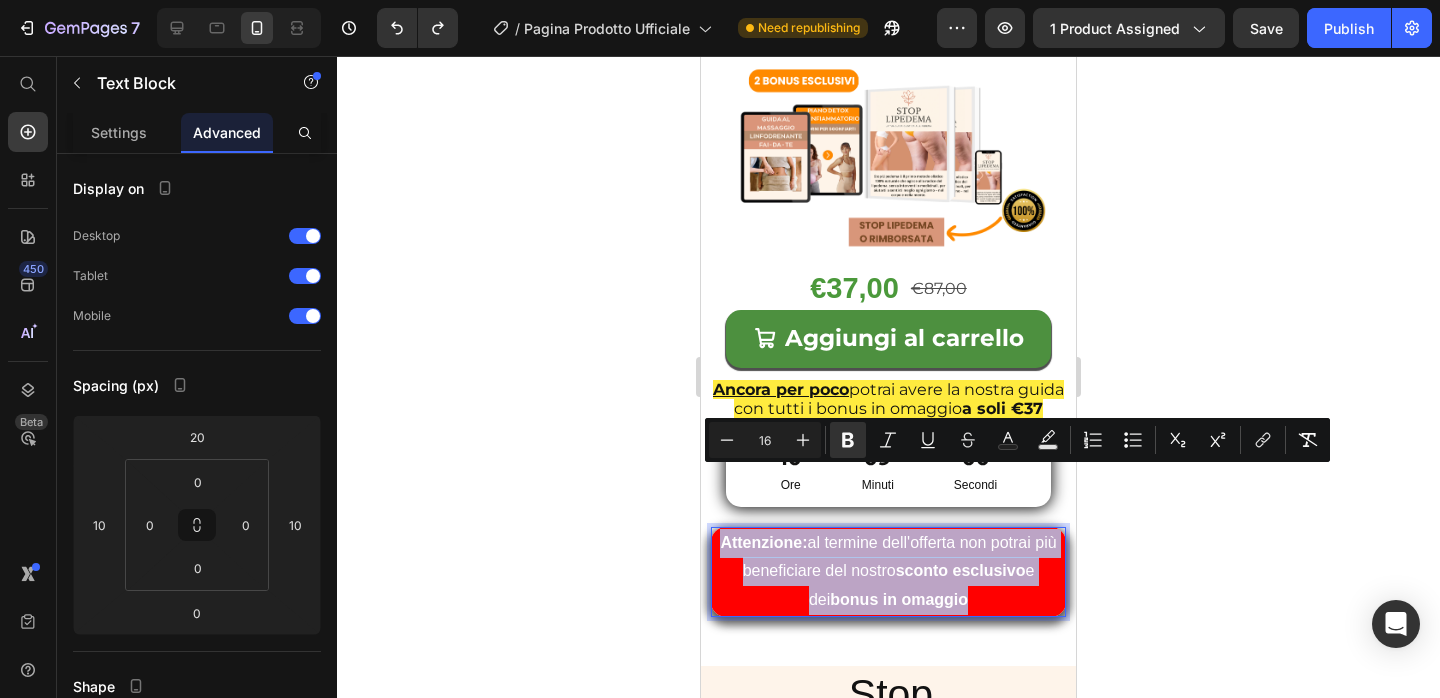 drag, startPoint x: 961, startPoint y: 541, endPoint x: 721, endPoint y: 474, distance: 249.17665 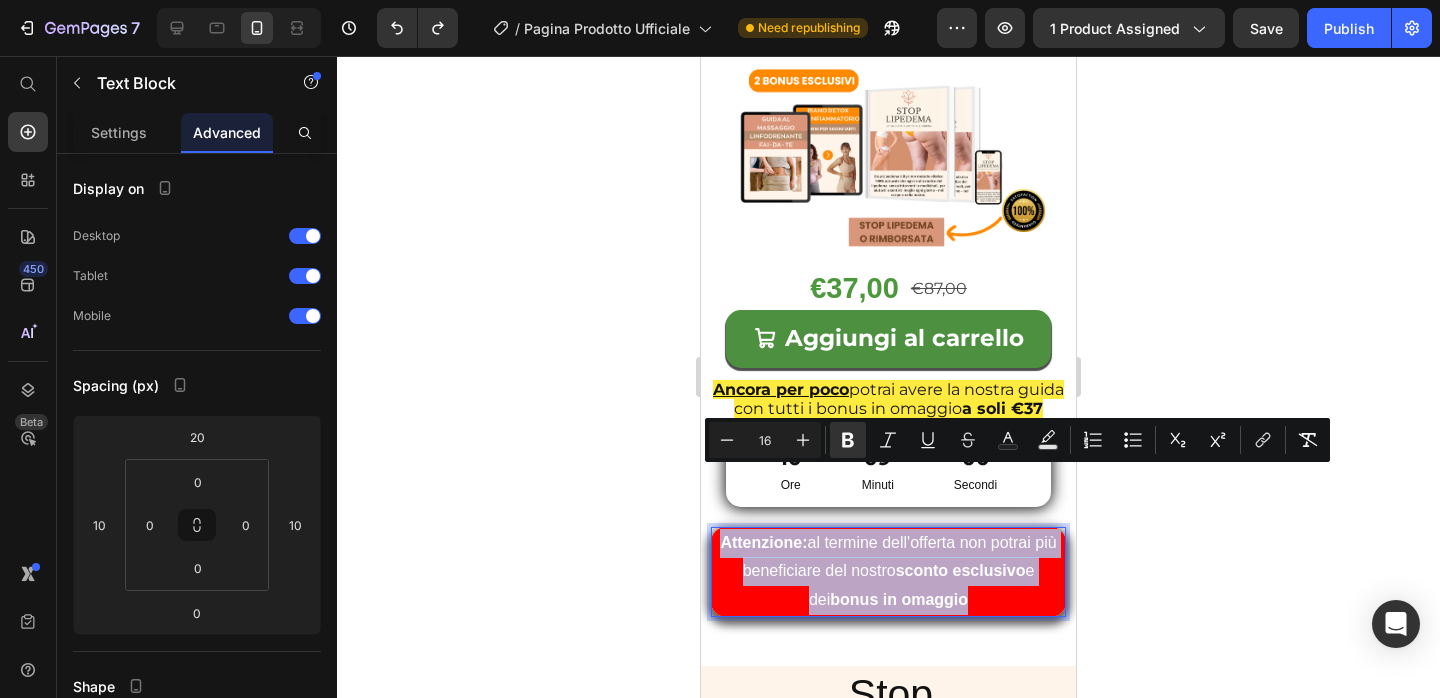 click on "Attenzione:  al termine dell'offerta non potrai più beneficiare del nostro  sconto esclusivo  e dei  bonus in omaggio" at bounding box center [888, 572] 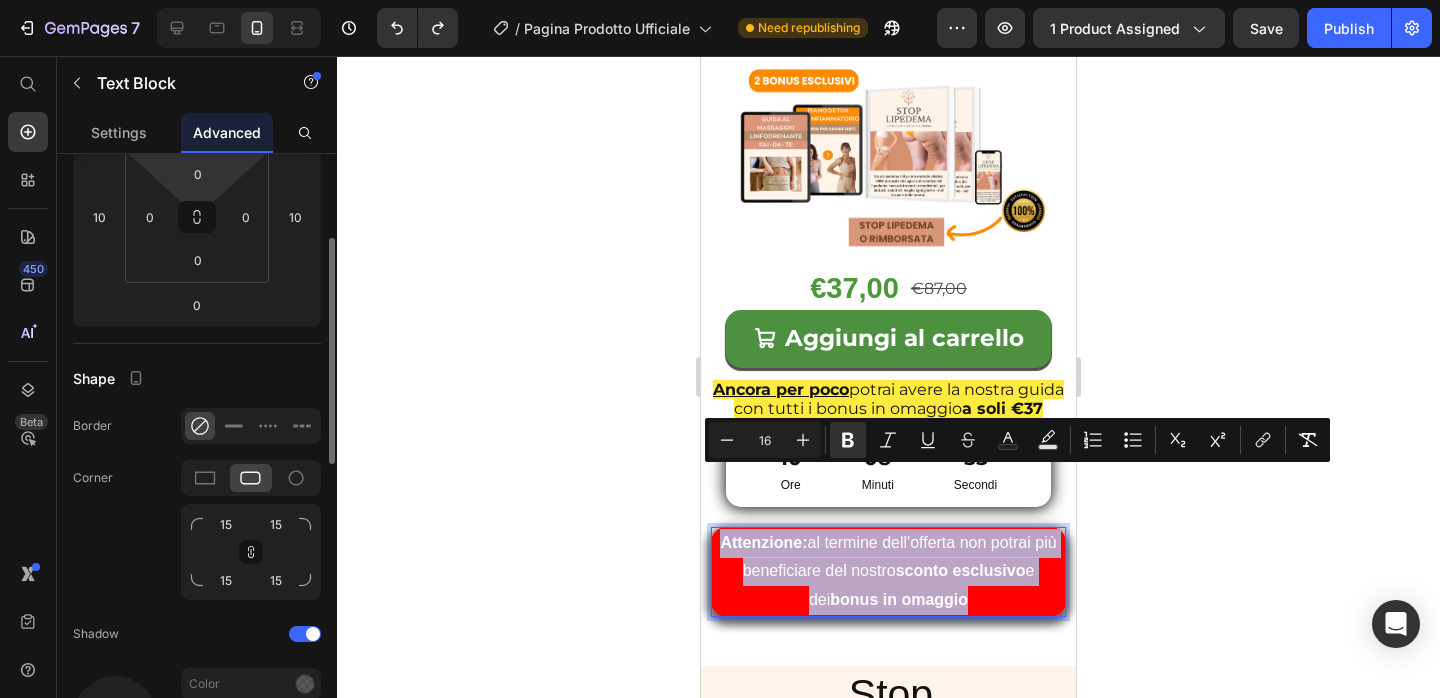 scroll, scrollTop: 310, scrollLeft: 0, axis: vertical 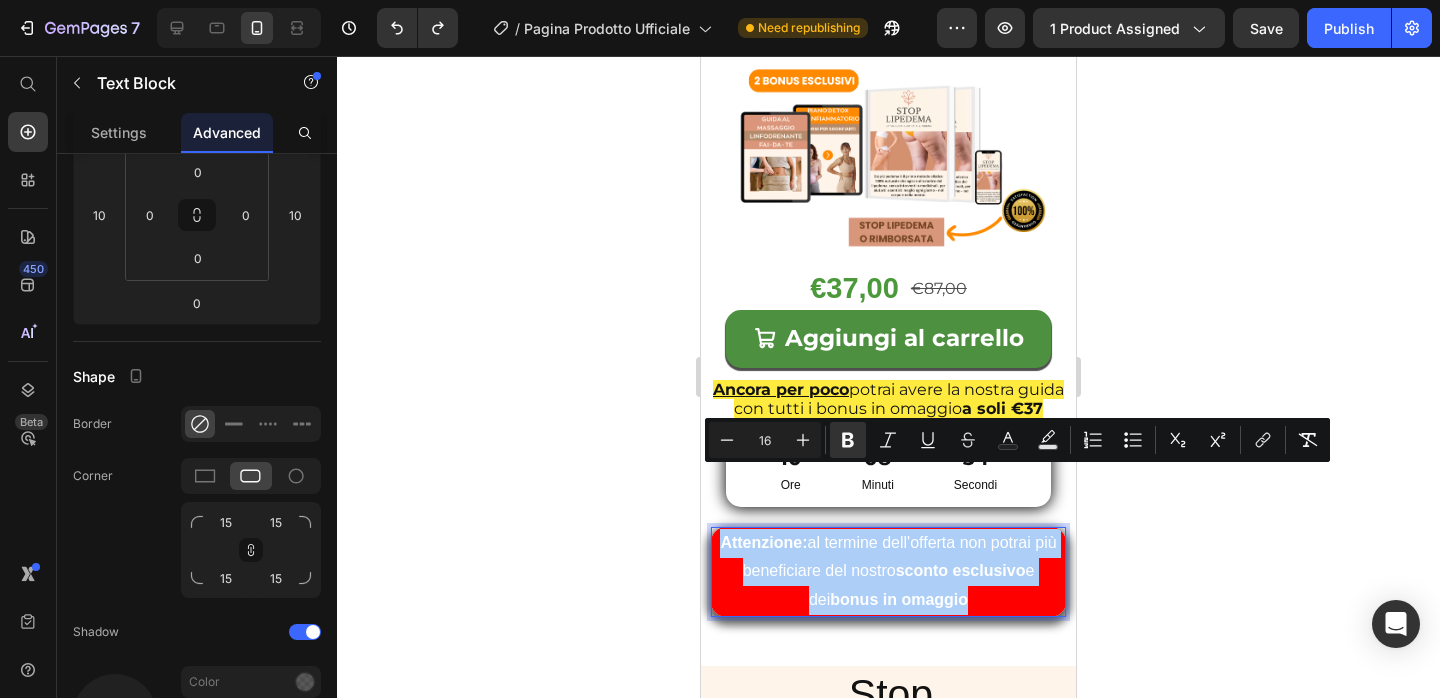 click 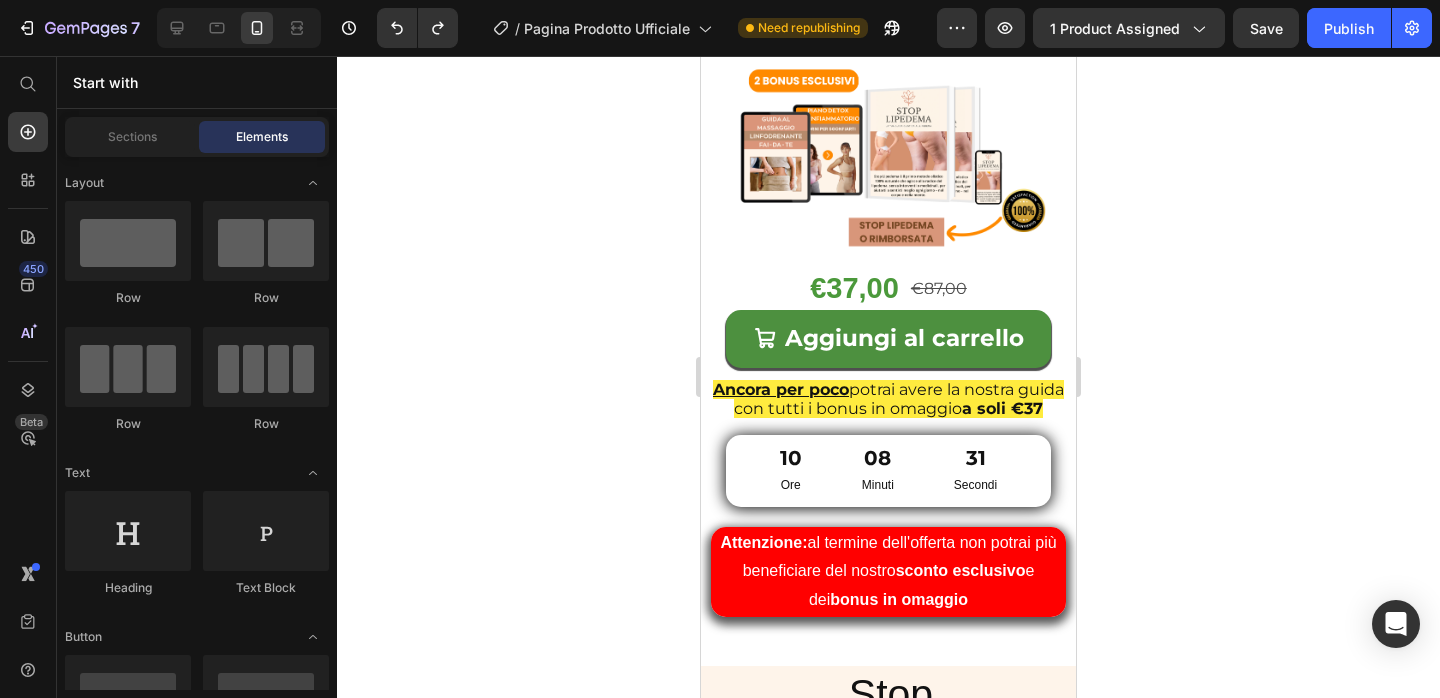 click on "Need republishing" at bounding box center [809, 28] 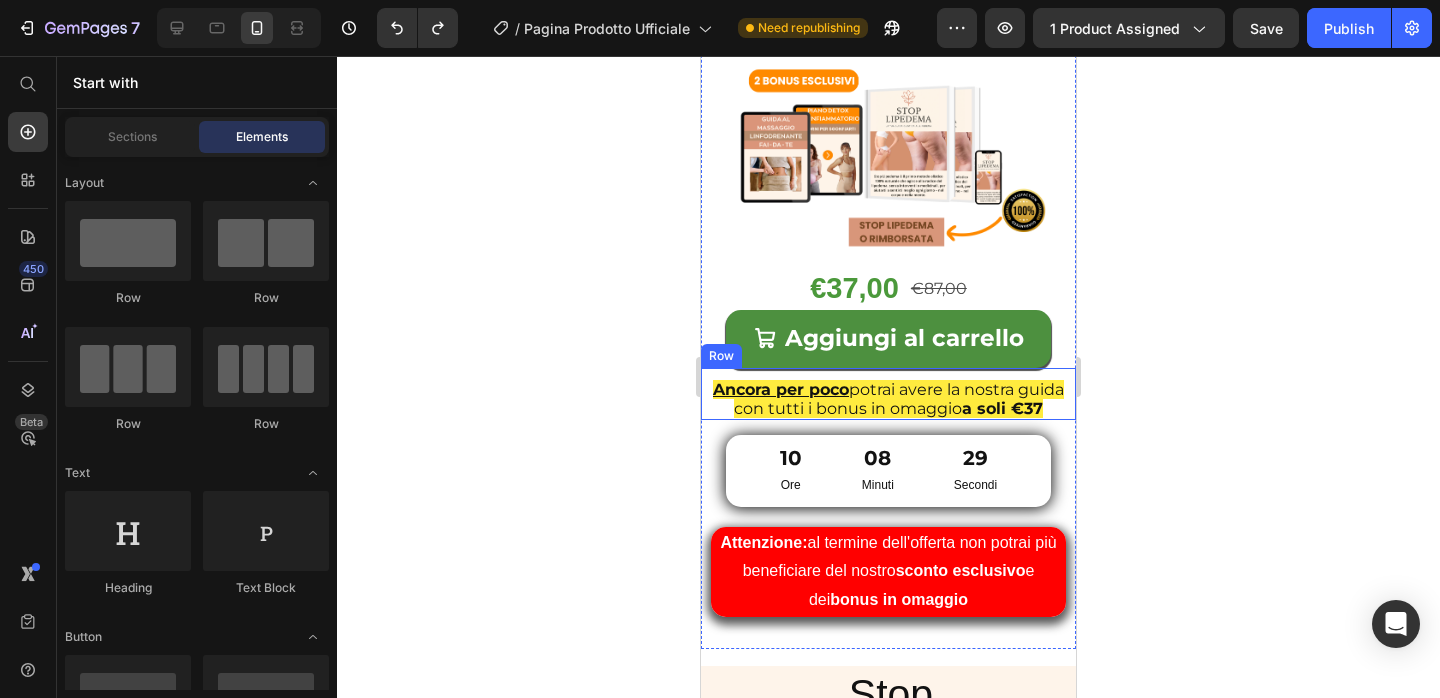 click 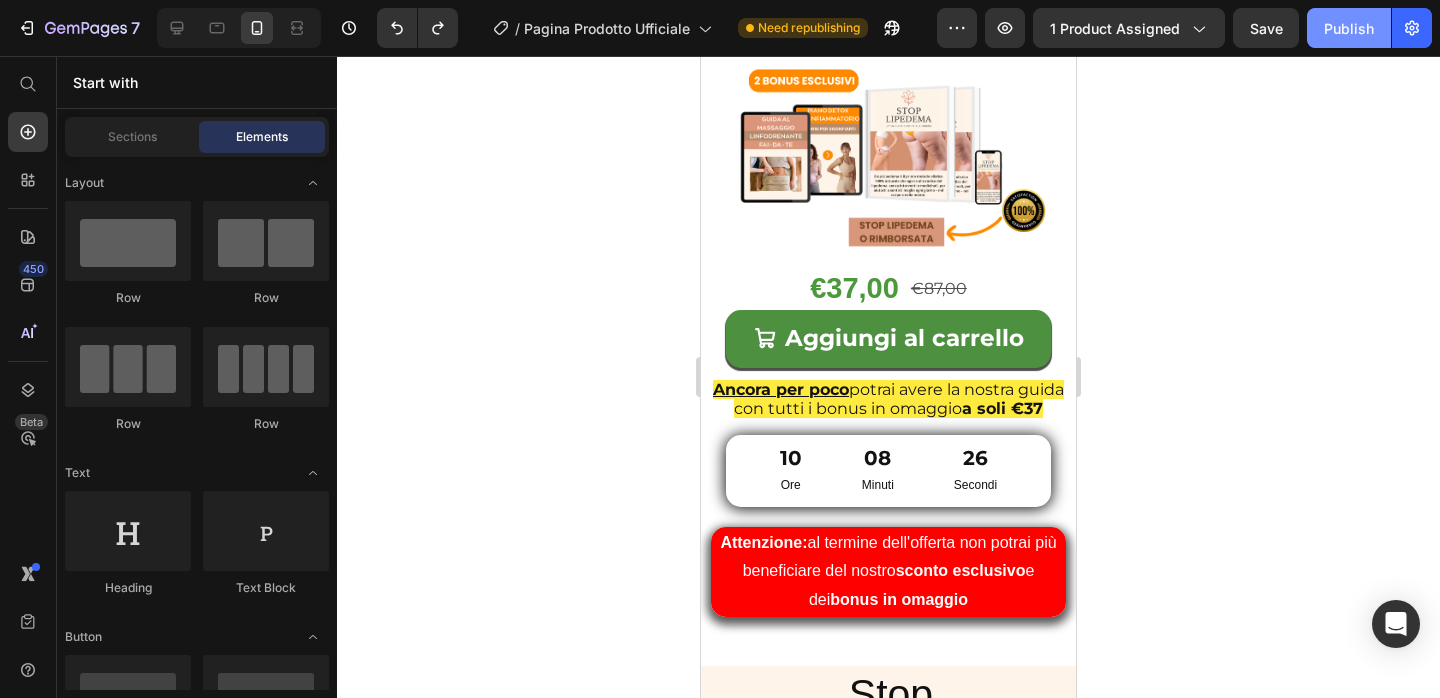 click on "Publish" at bounding box center [1349, 28] 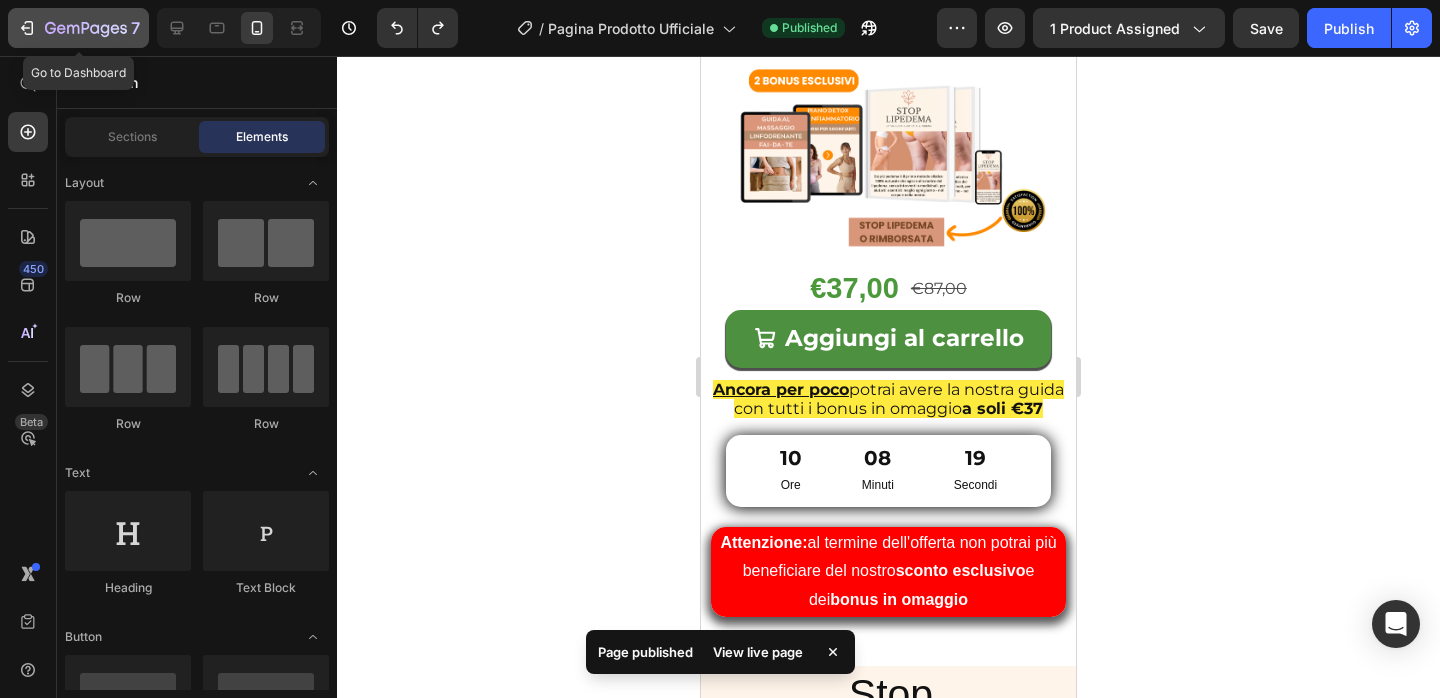 click 